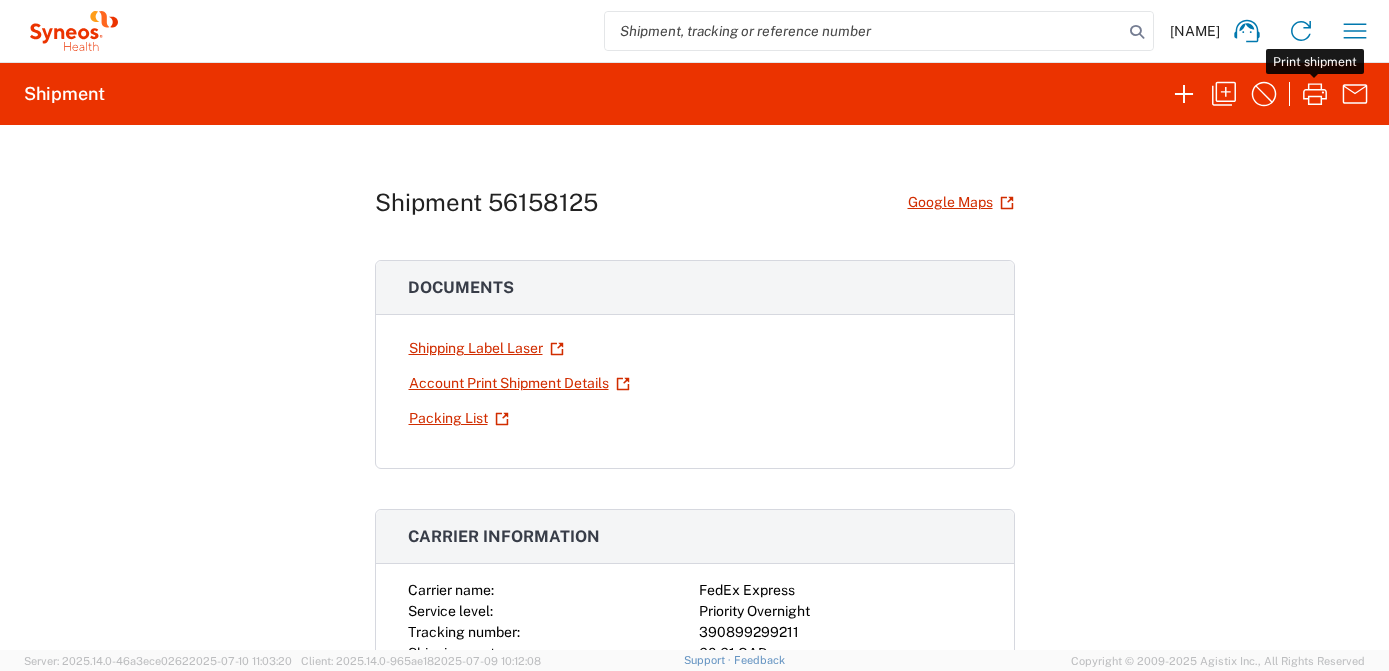 scroll, scrollTop: 0, scrollLeft: 0, axis: both 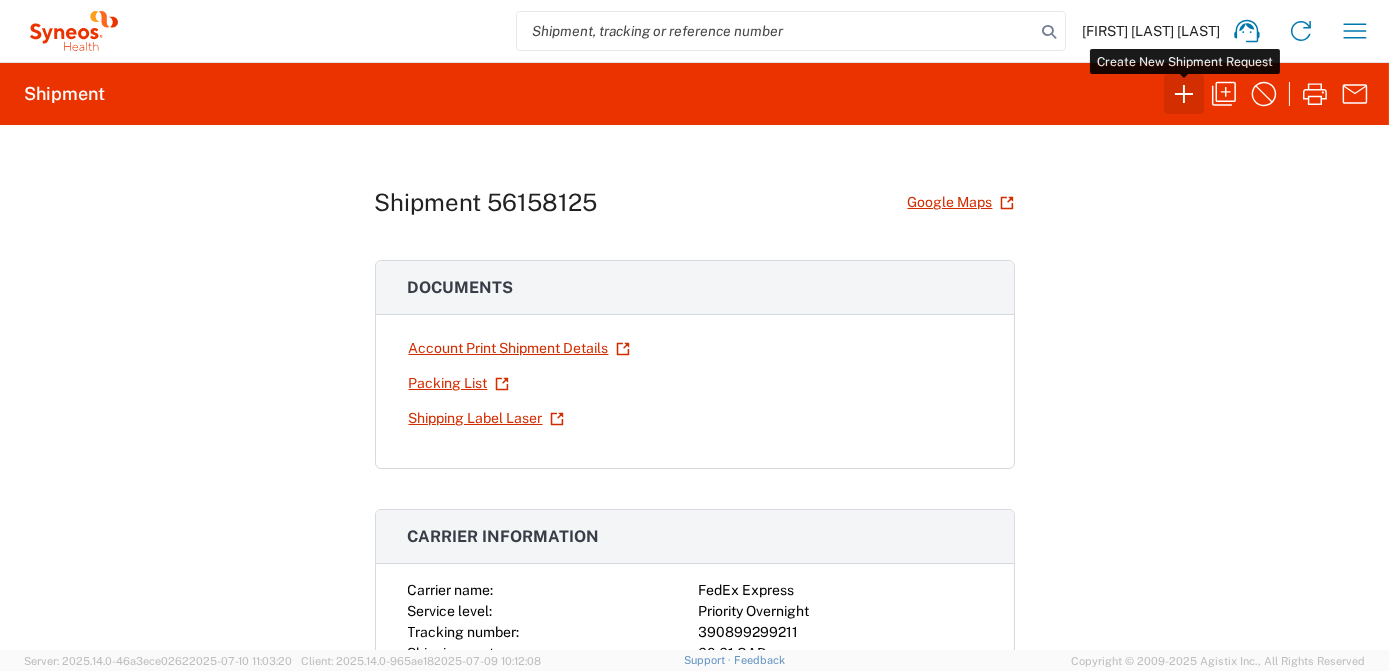 click 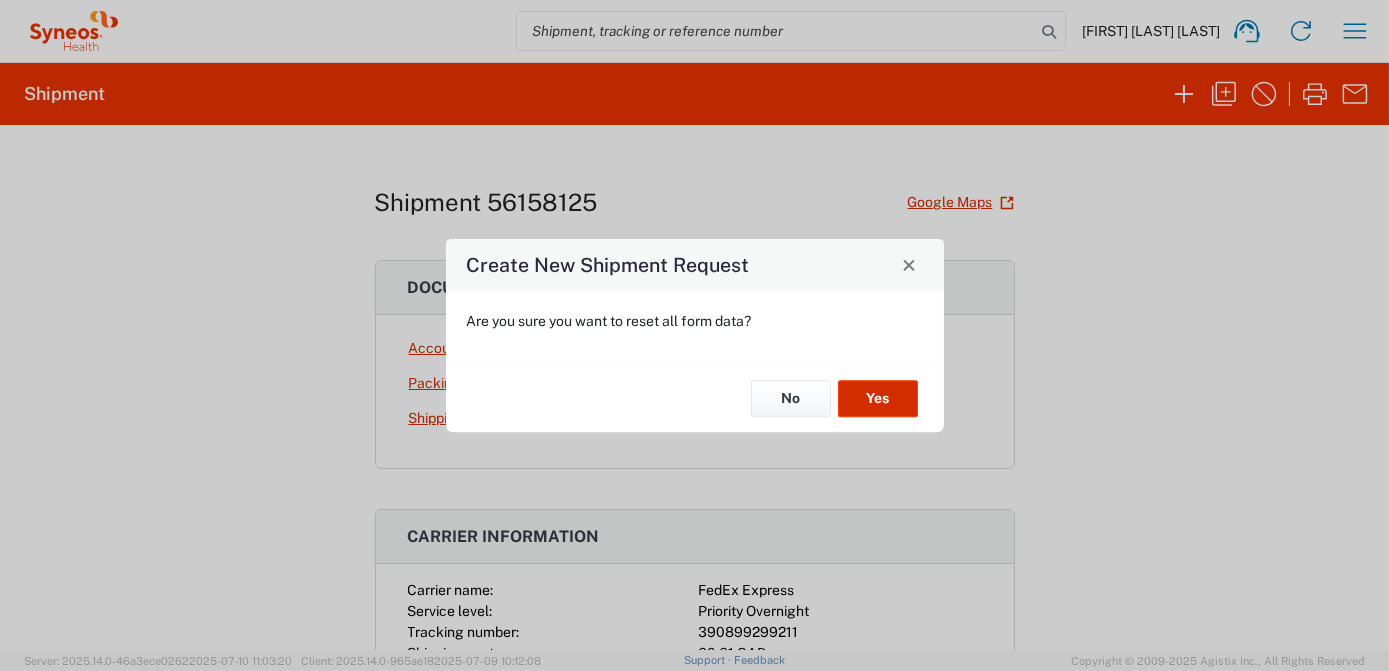click on "Yes" 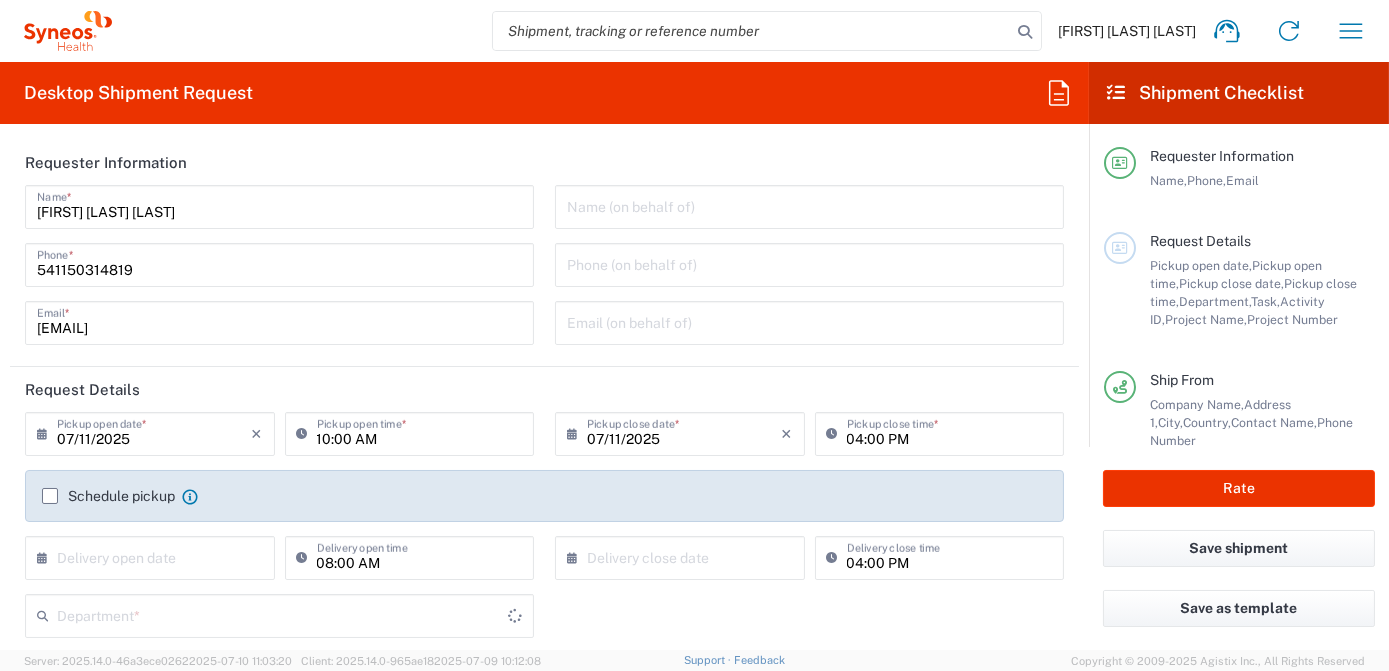 type on "3190" 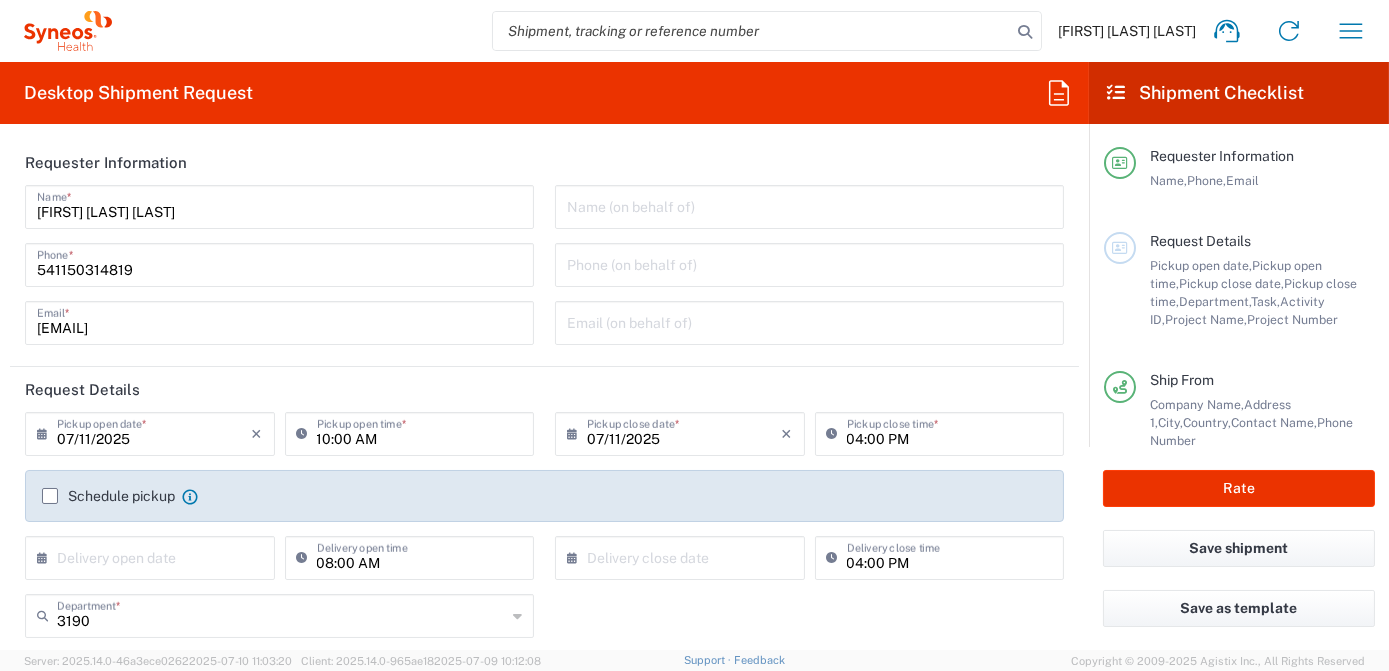 type on "Argentina" 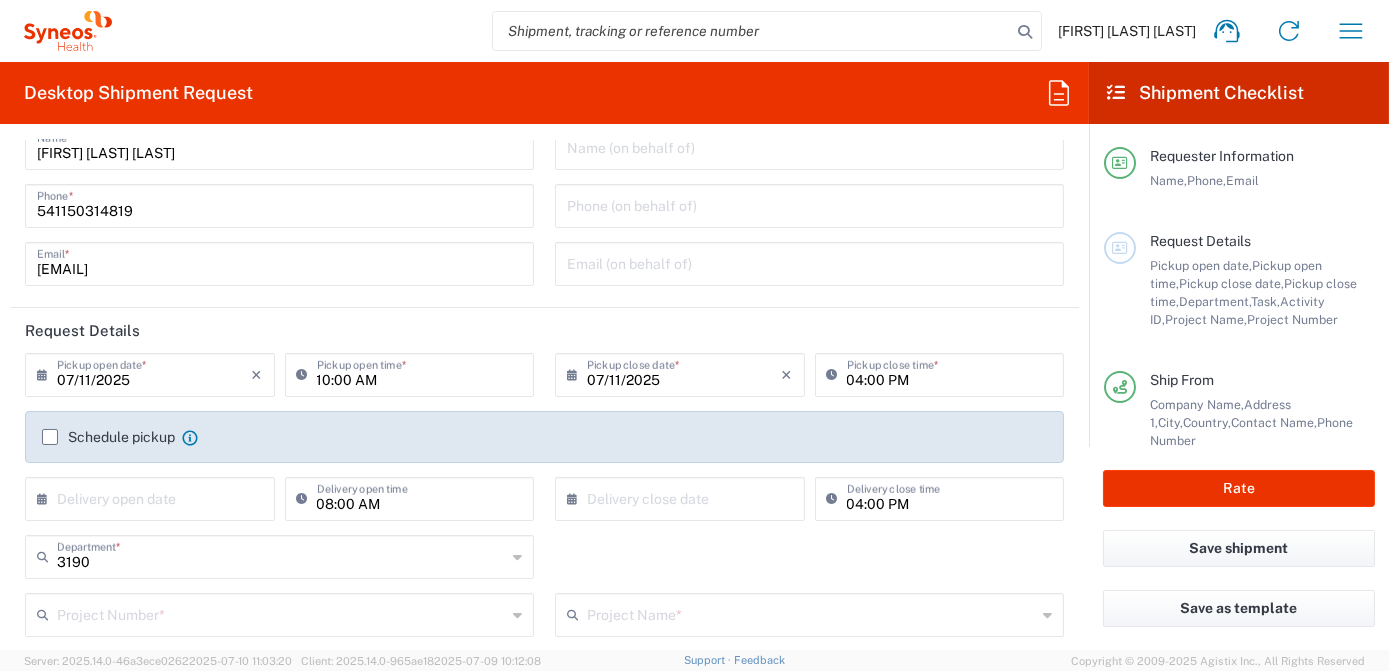 scroll, scrollTop: 90, scrollLeft: 0, axis: vertical 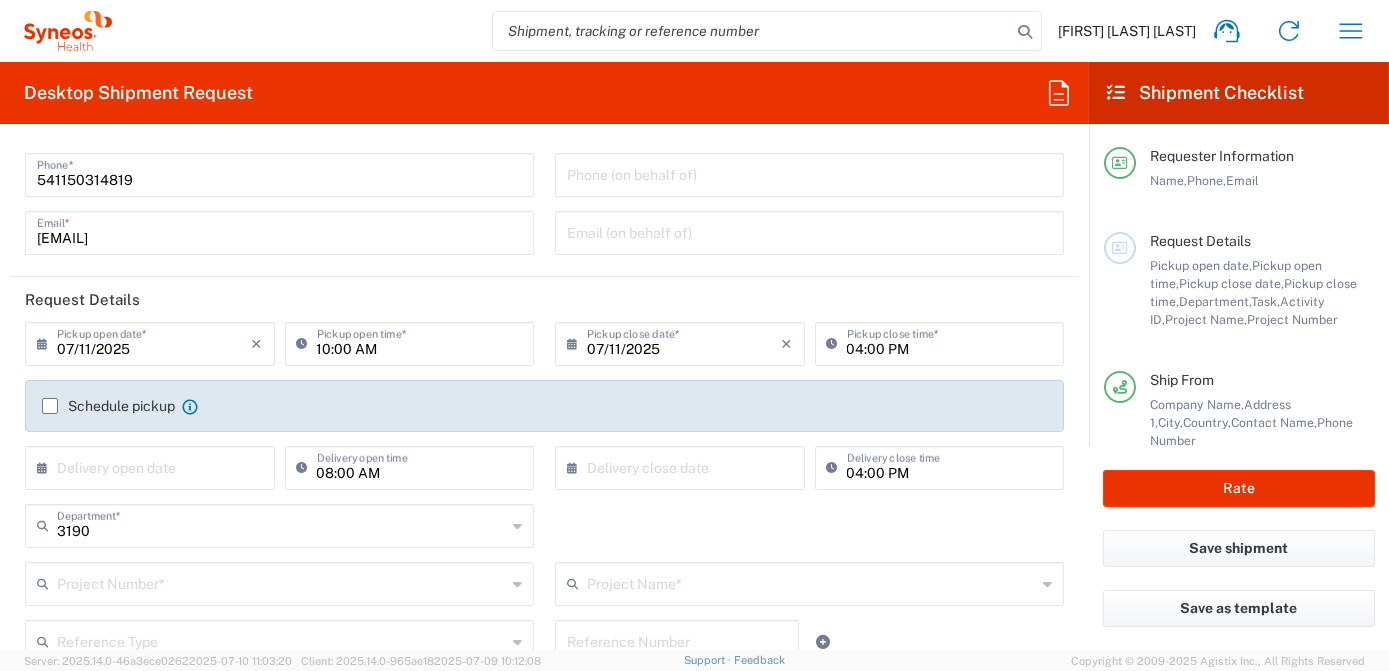 type on "Syneos Health Argentina SA" 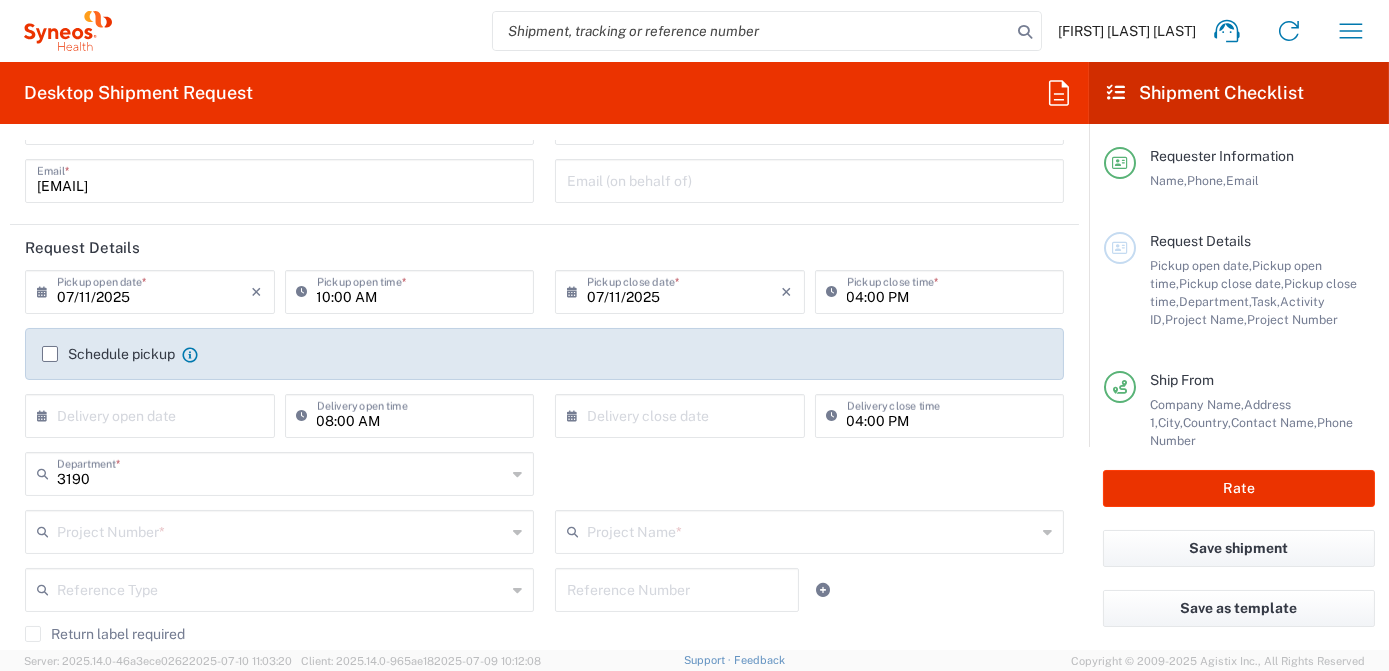 scroll, scrollTop: 181, scrollLeft: 0, axis: vertical 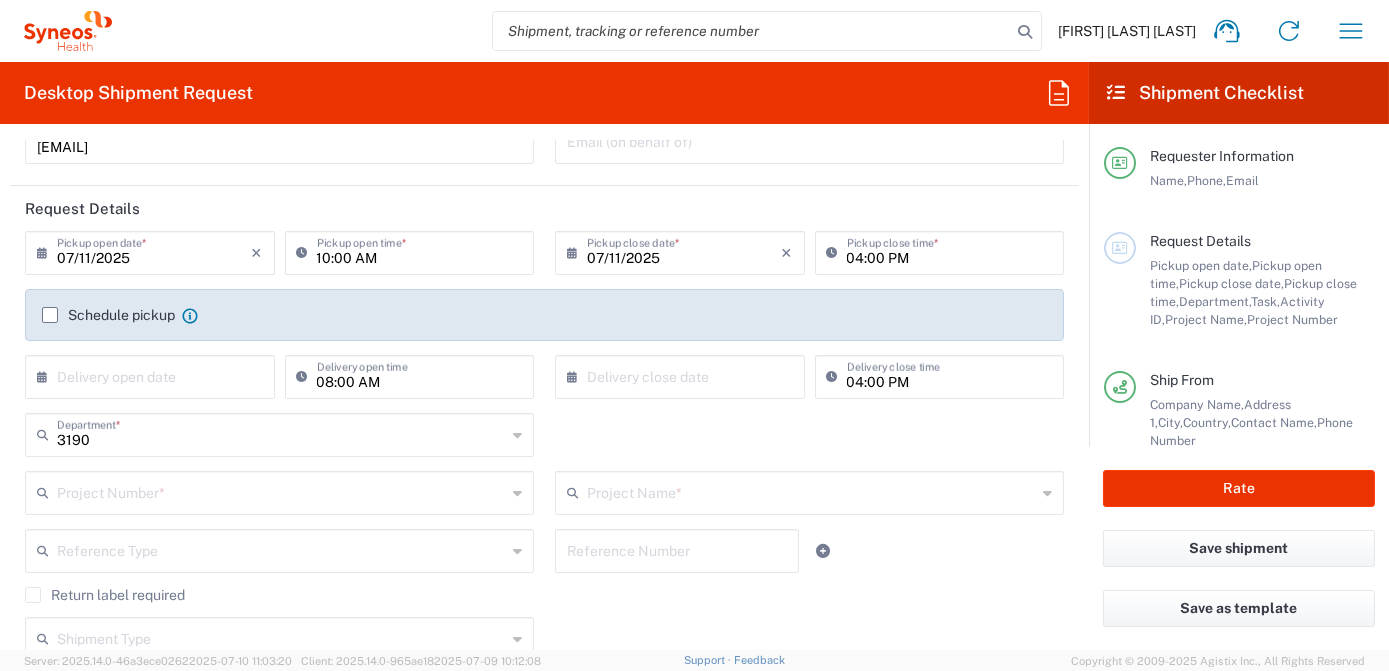 click at bounding box center [281, 491] 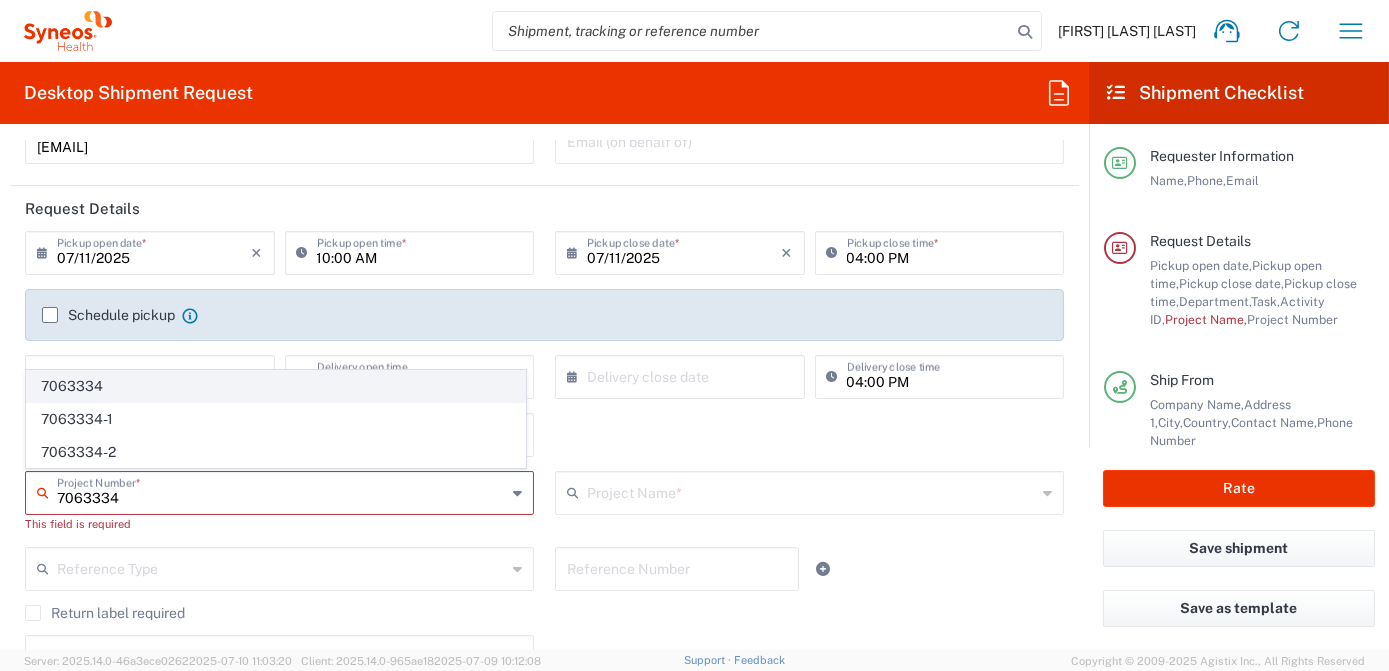 type on "7063334" 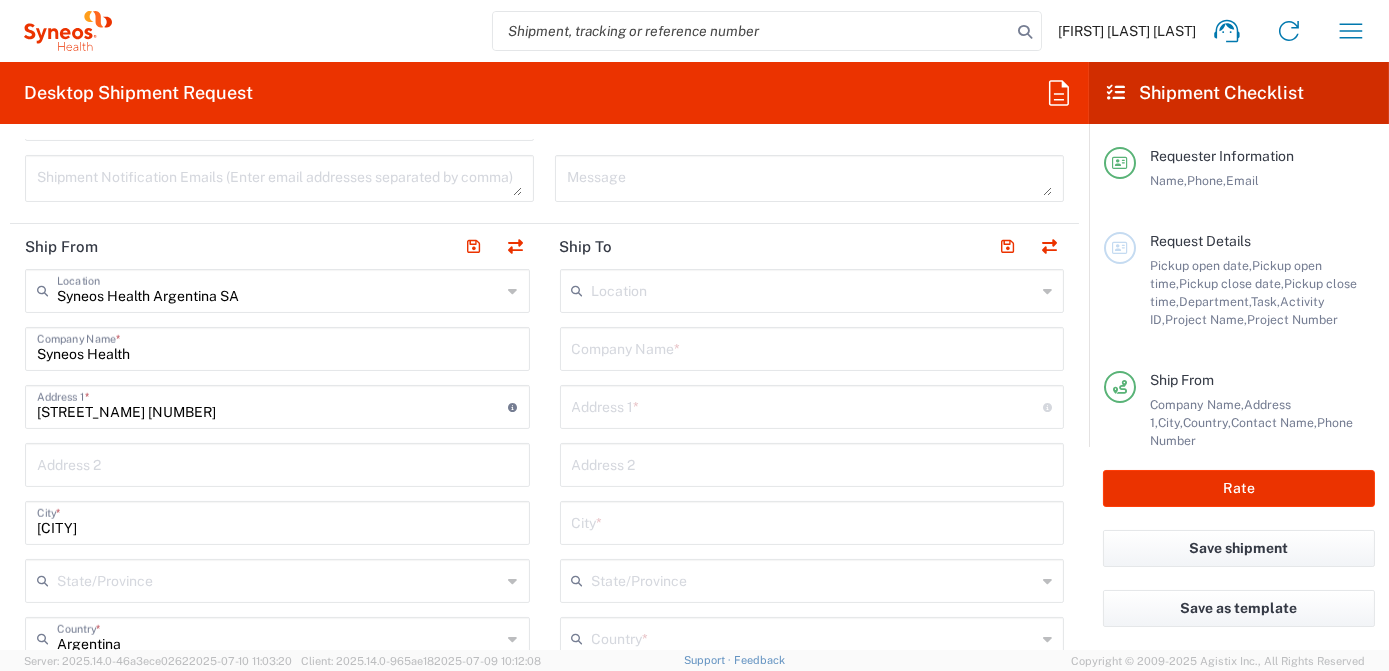 type on "Mineralys 7063334" 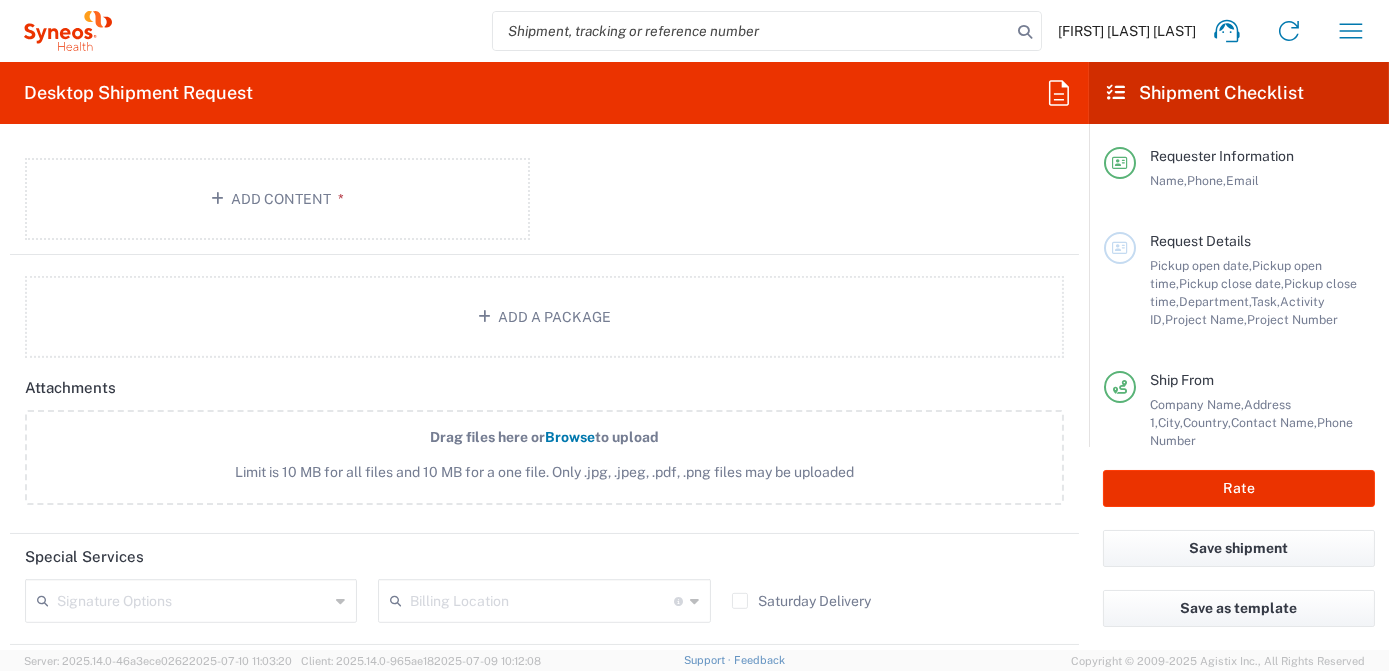 scroll, scrollTop: 2272, scrollLeft: 0, axis: vertical 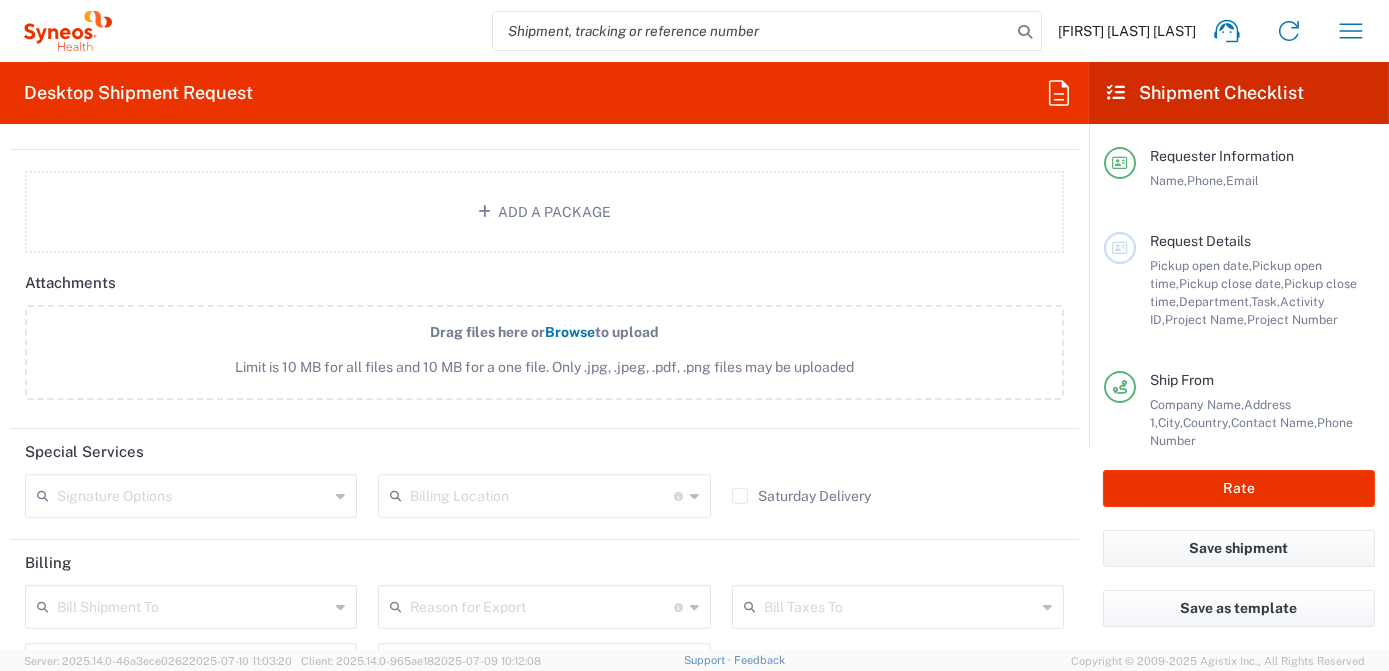 click at bounding box center (541, 494) 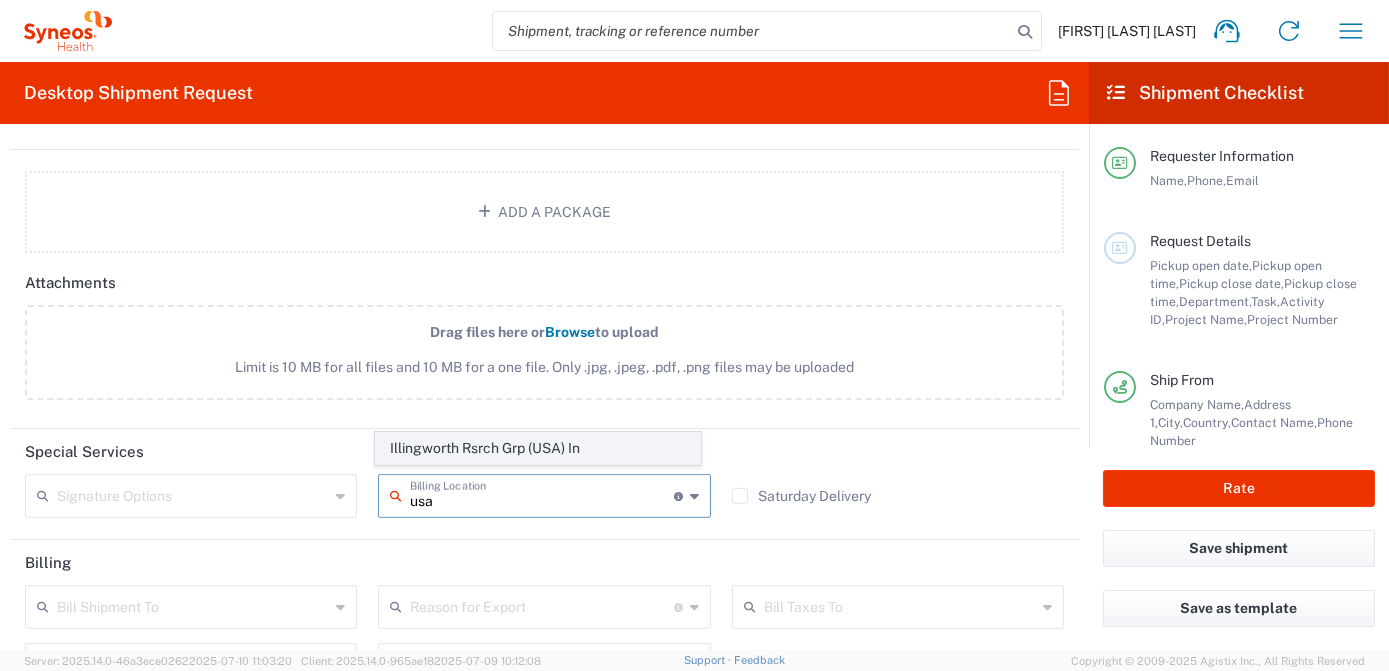 click on "Illingworth Rsrch Grp (USA) In" 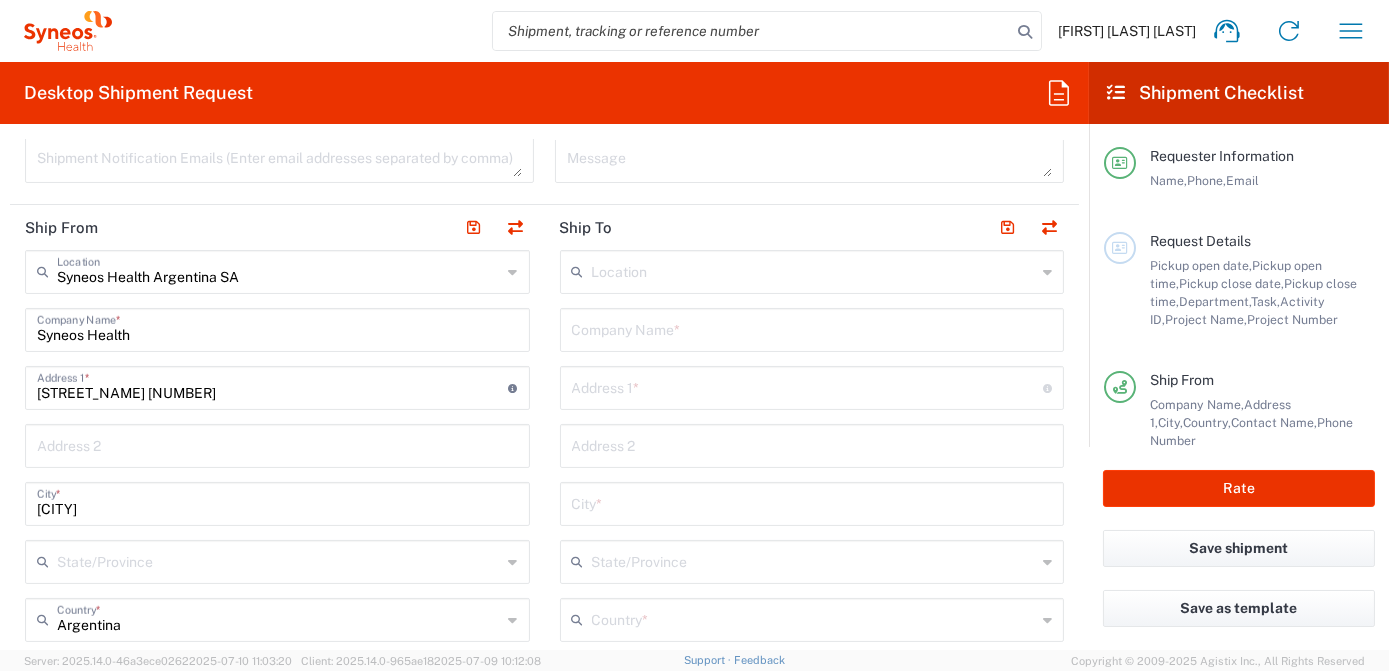 scroll, scrollTop: 727, scrollLeft: 0, axis: vertical 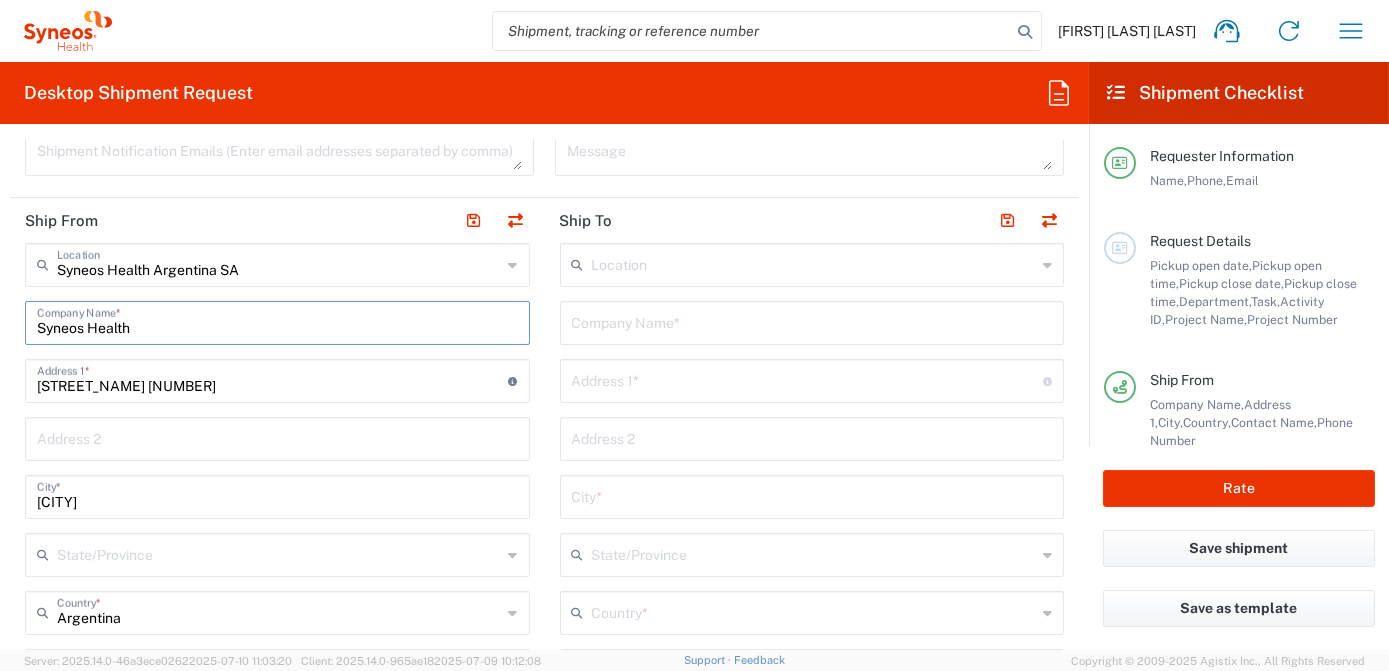 drag, startPoint x: 146, startPoint y: 333, endPoint x: 0, endPoint y: 307, distance: 148.297 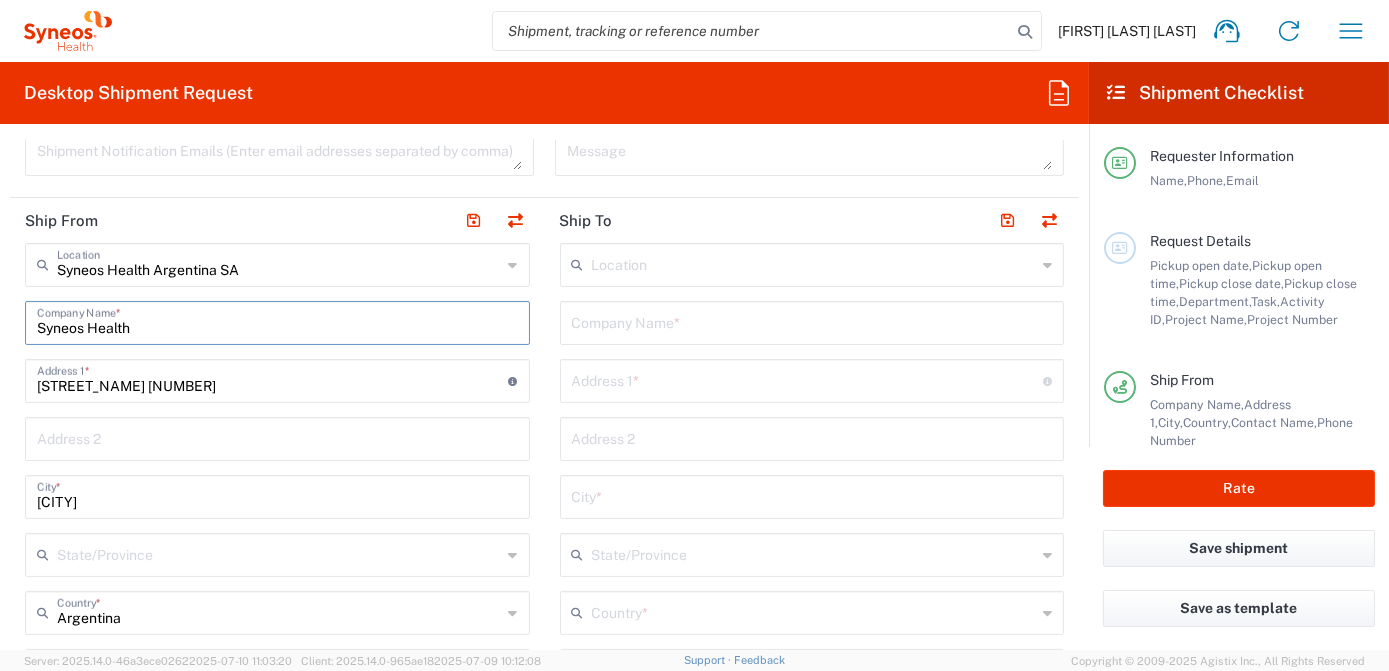 type 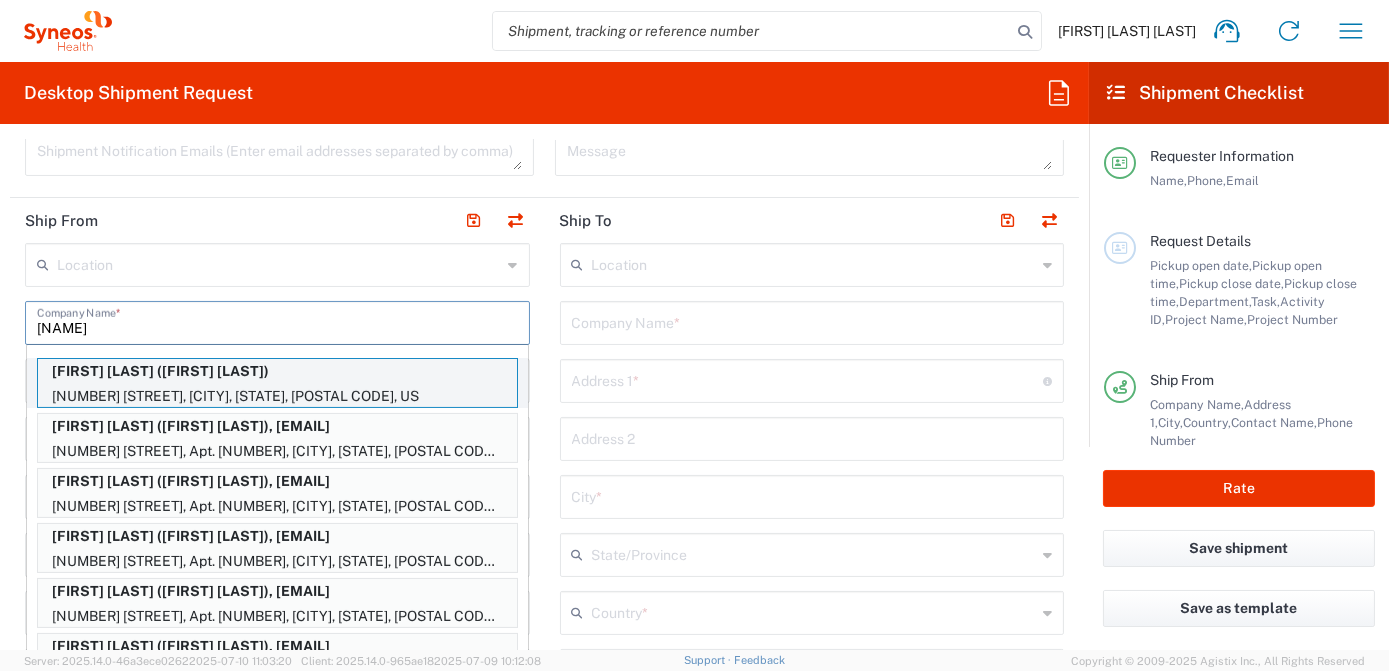 click on "Anne Falotico (Anne Falotico)" at bounding box center (277, 371) 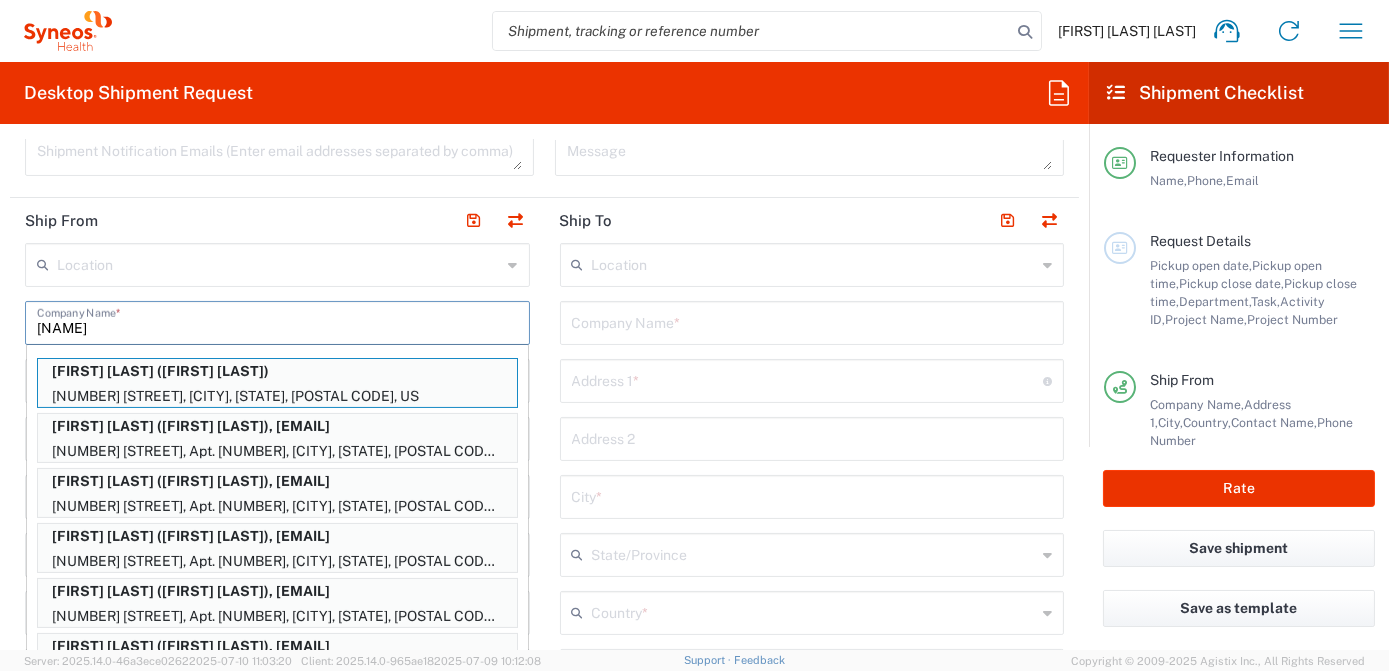 type on "Anne Falotico" 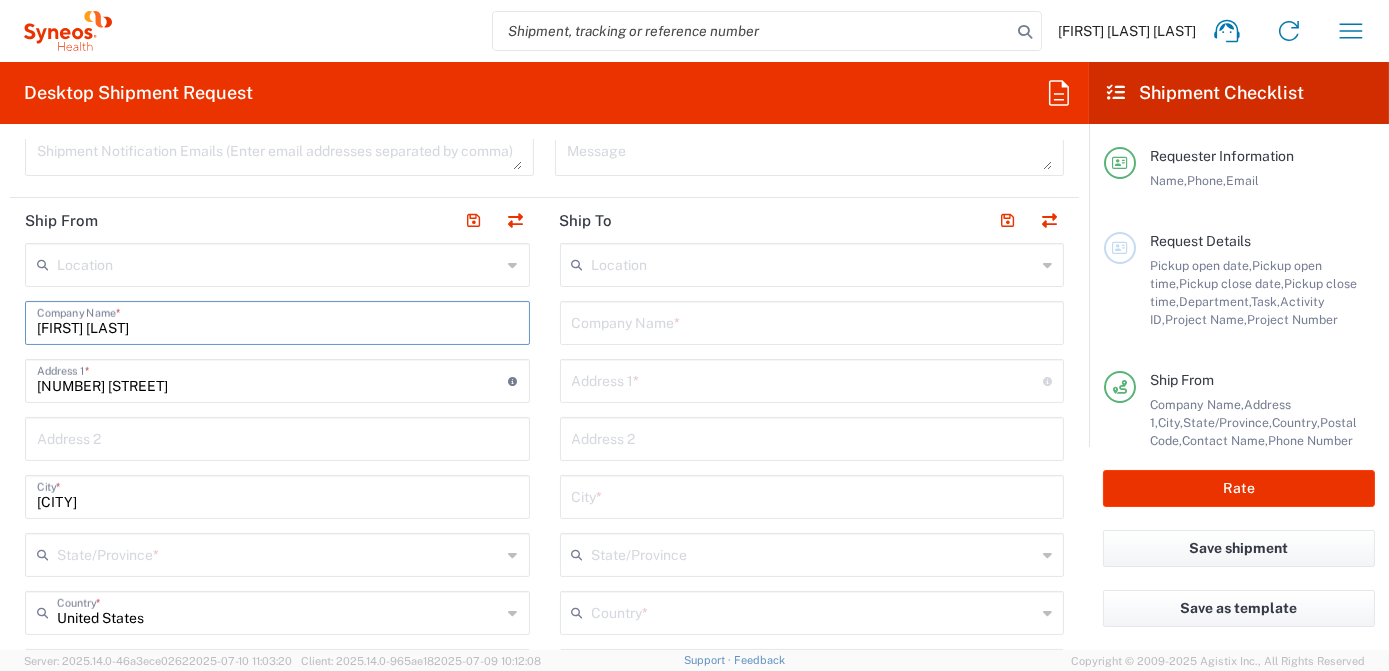 type on "New York" 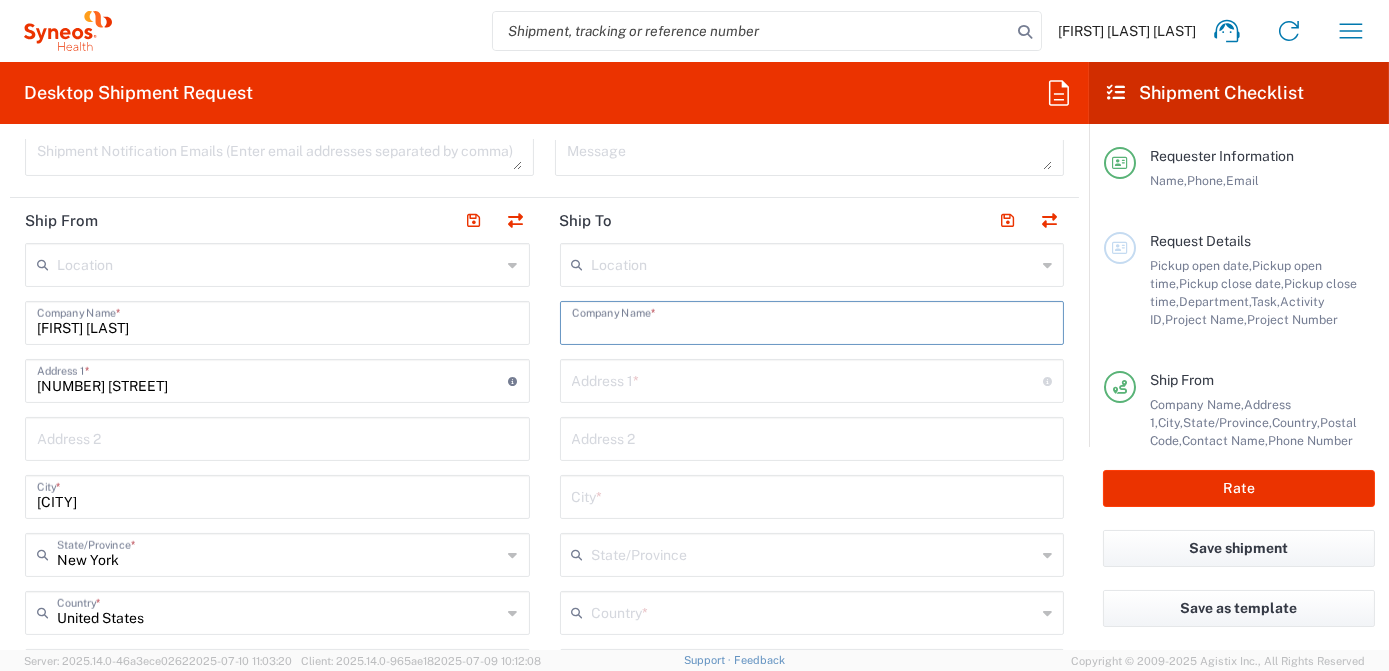 click at bounding box center (812, 321) 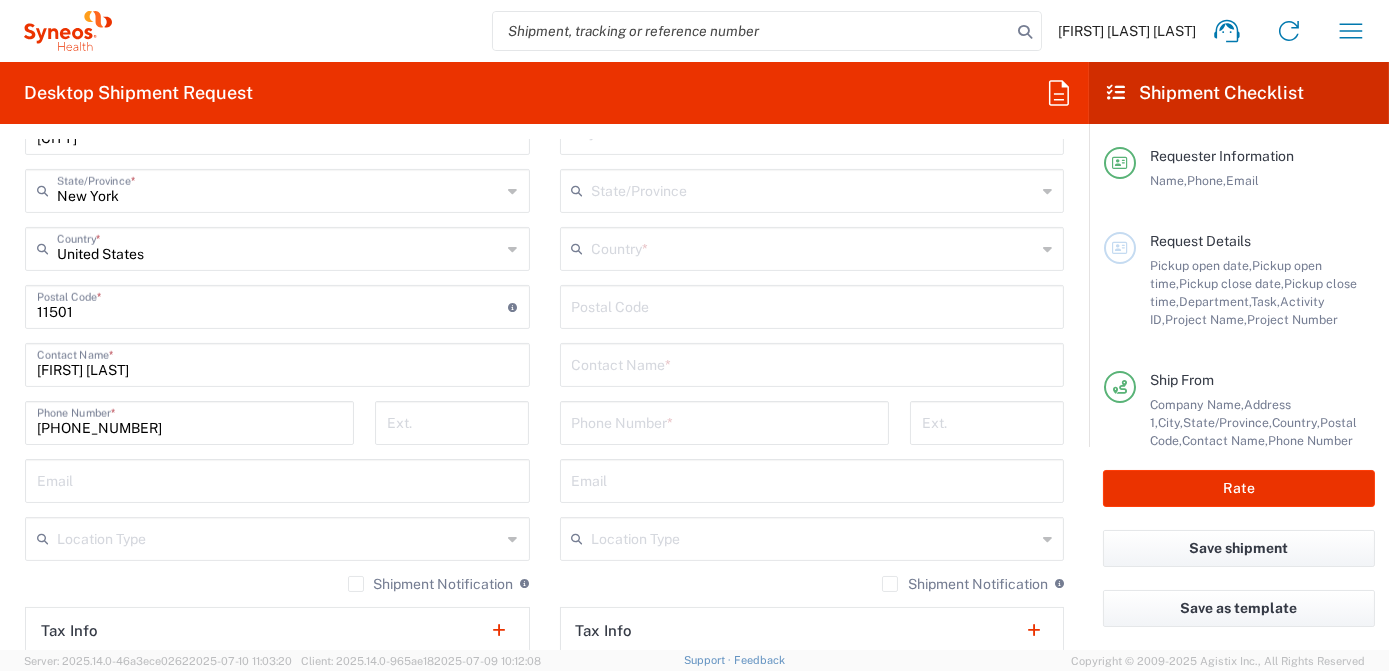 scroll, scrollTop: 1181, scrollLeft: 0, axis: vertical 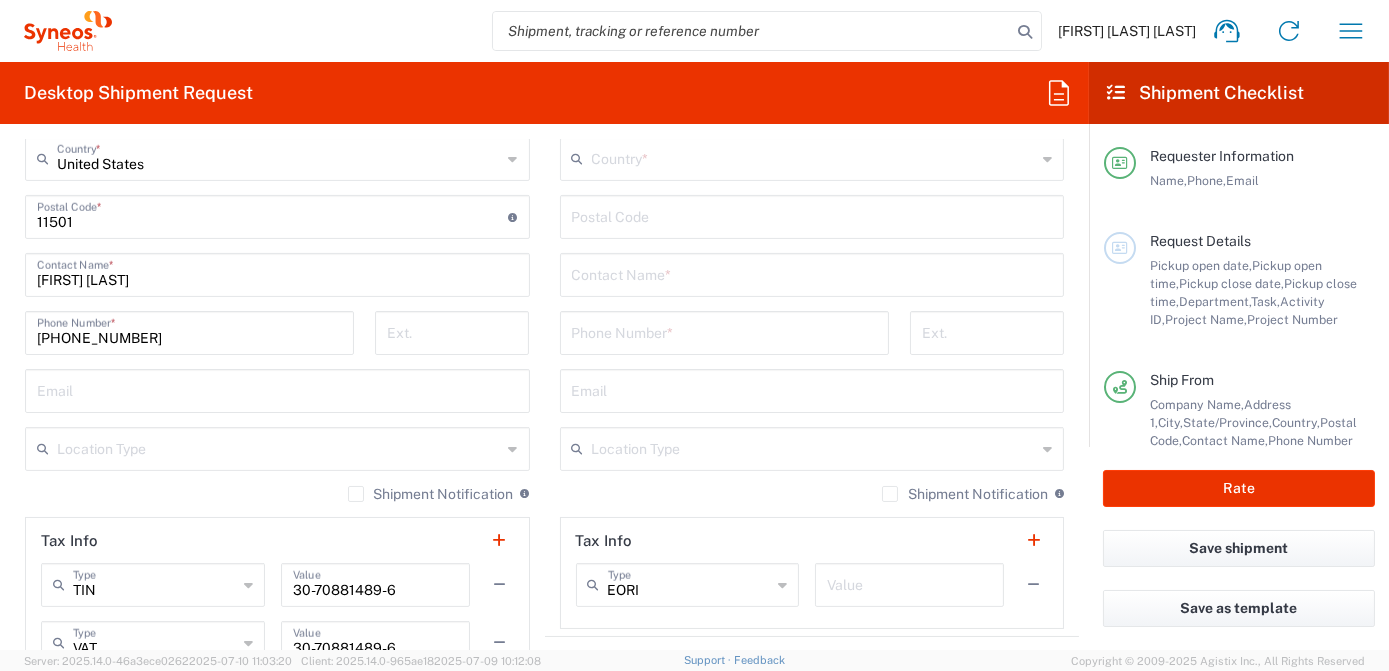 click at bounding box center (812, 273) 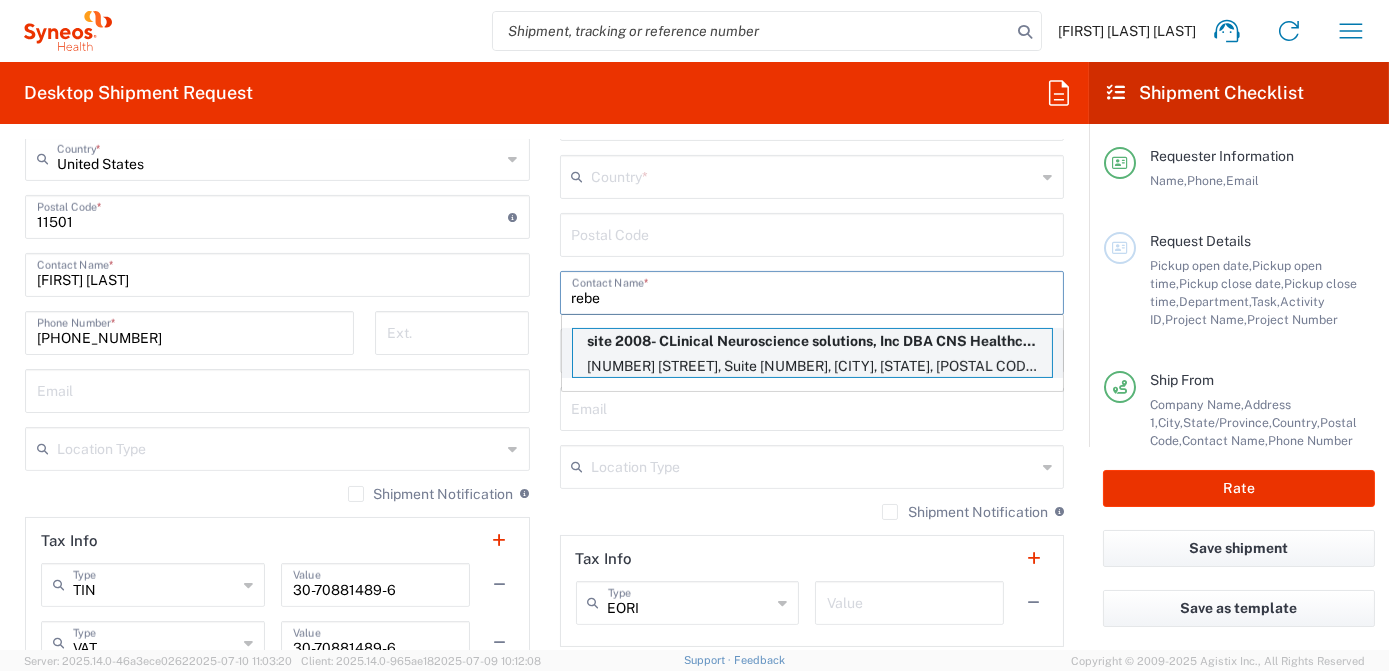 type on "rebe" 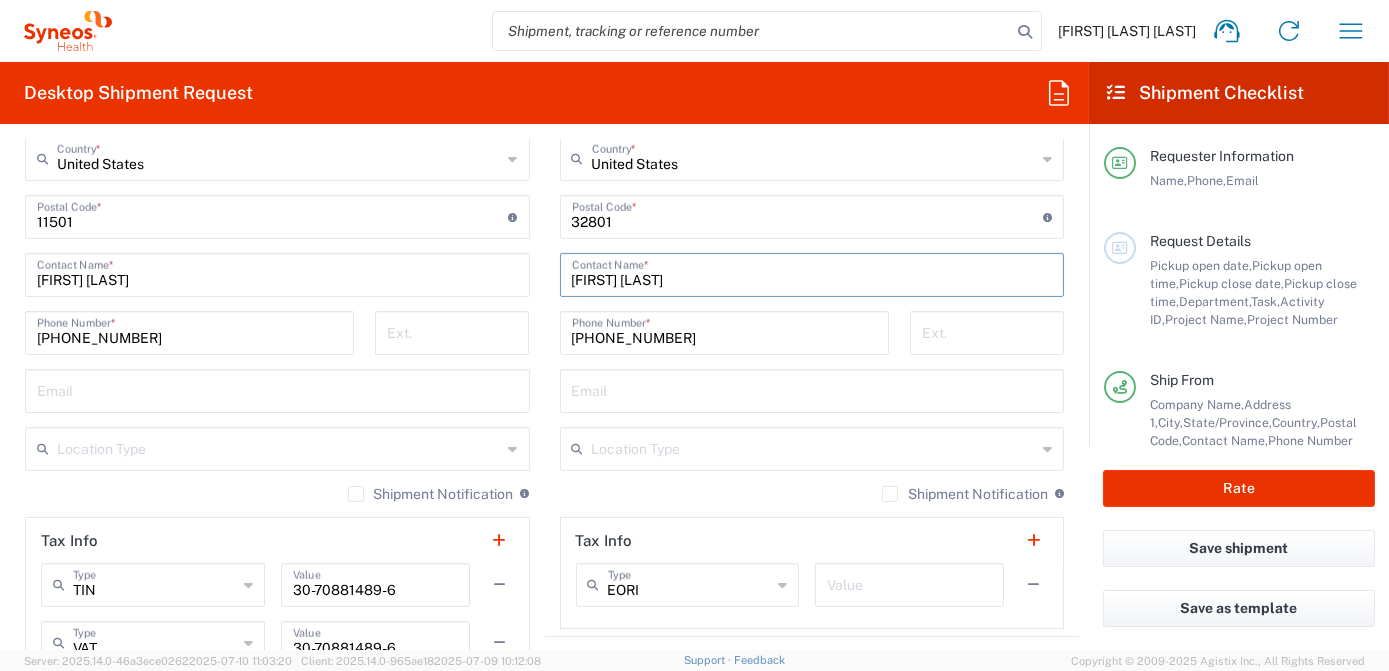 type on "Florida" 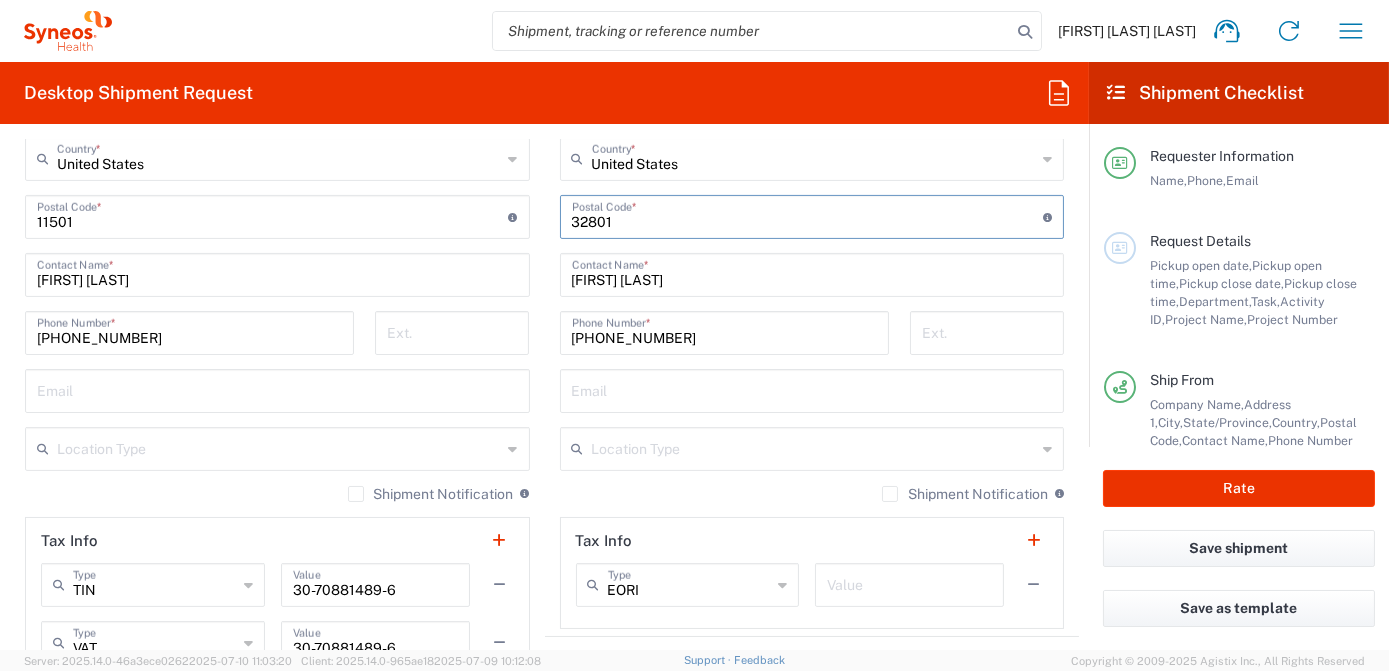 click at bounding box center [808, 215] 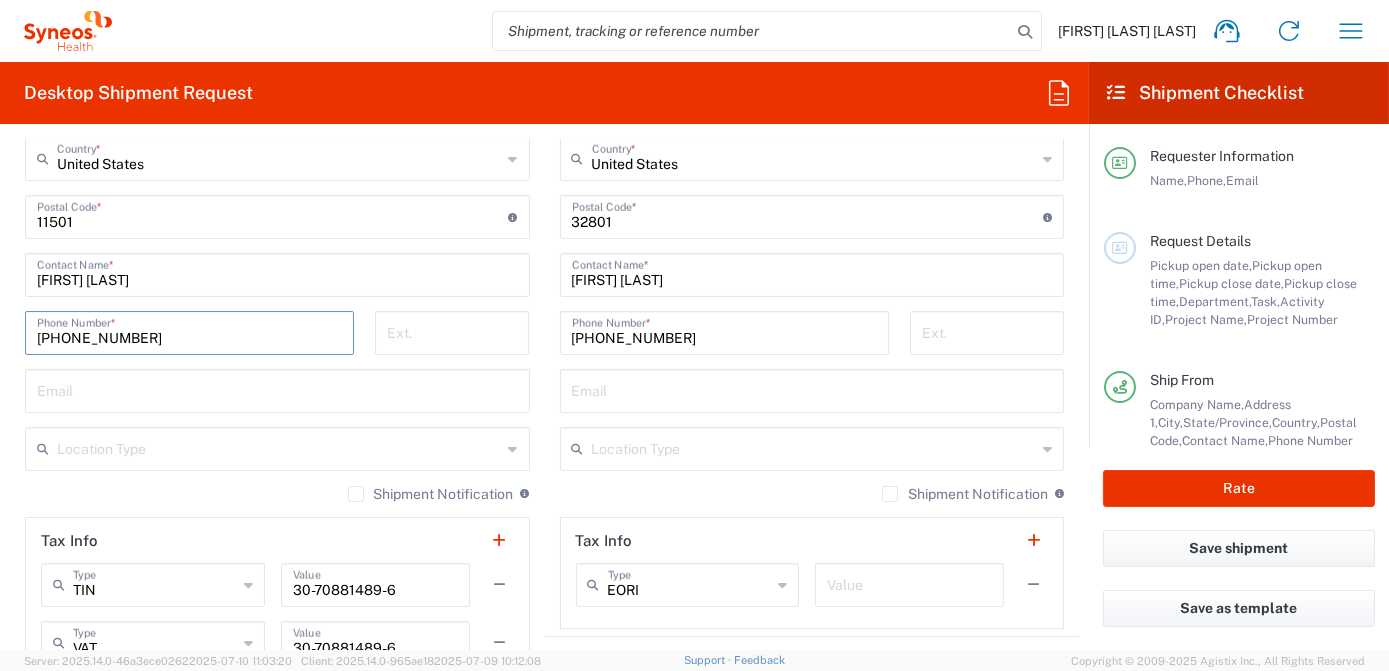click on "516 578 1942" at bounding box center (189, 331) 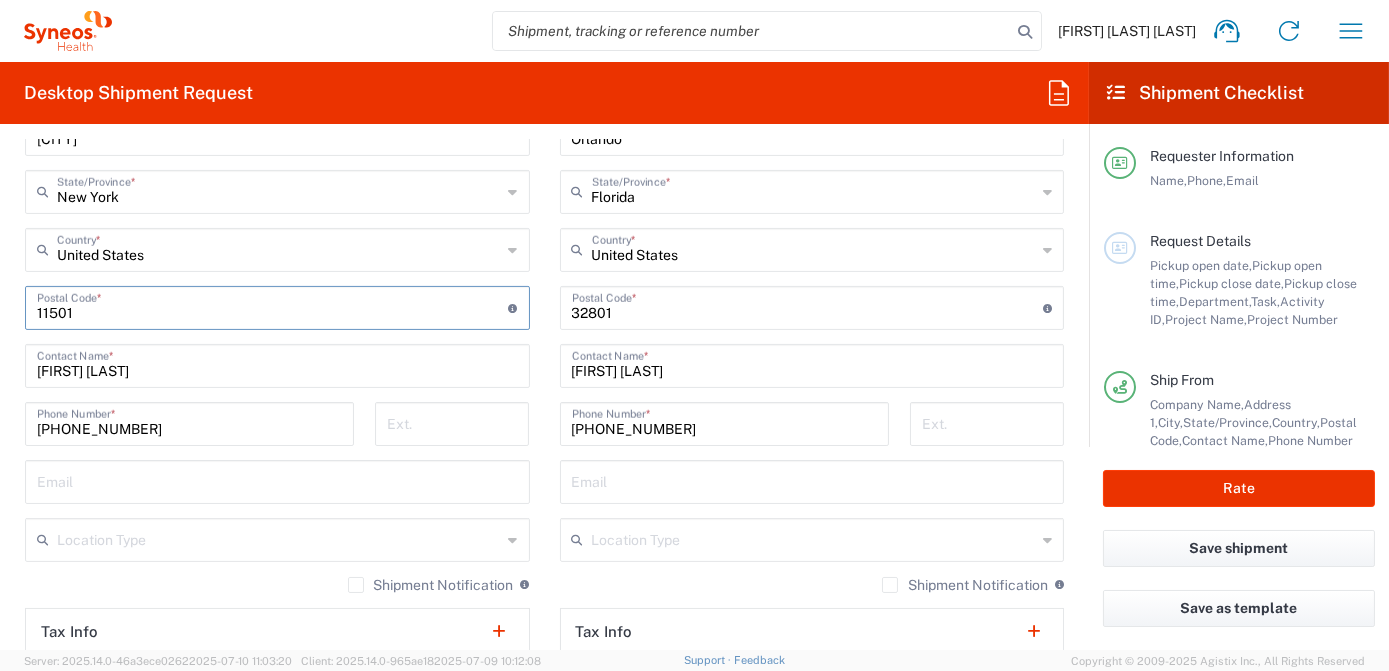 click at bounding box center [273, 306] 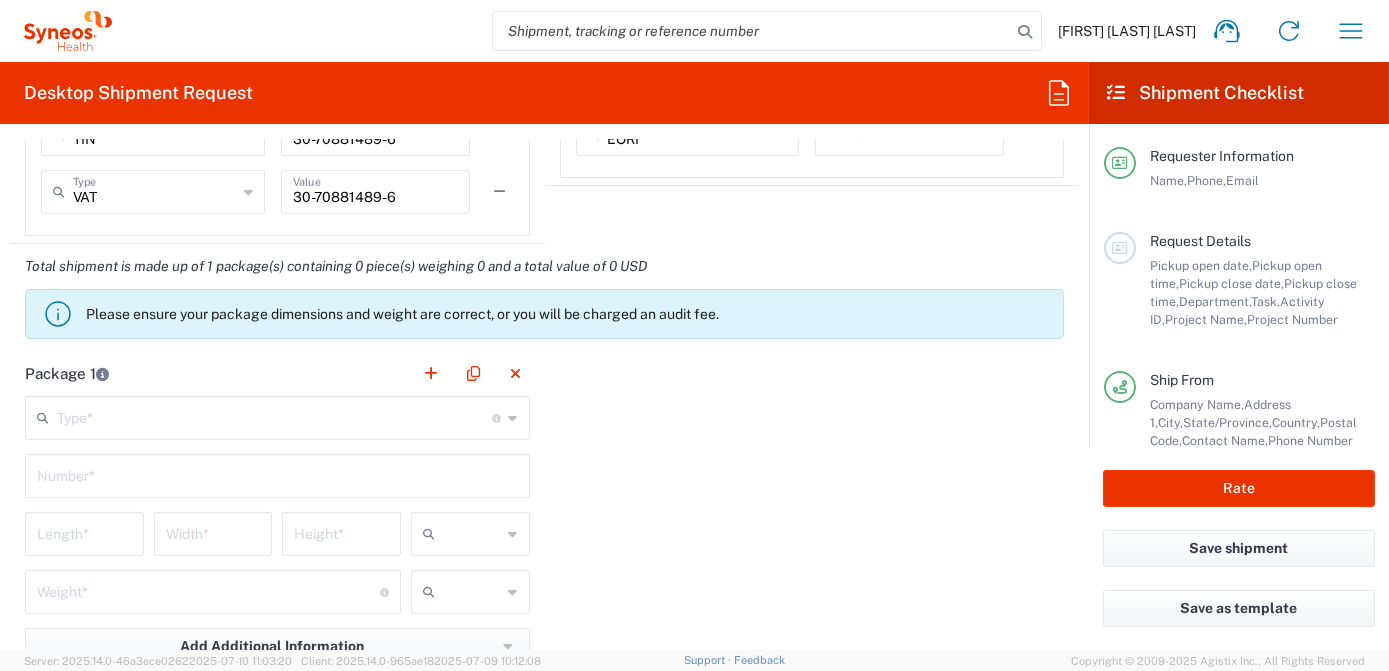 scroll, scrollTop: 1636, scrollLeft: 0, axis: vertical 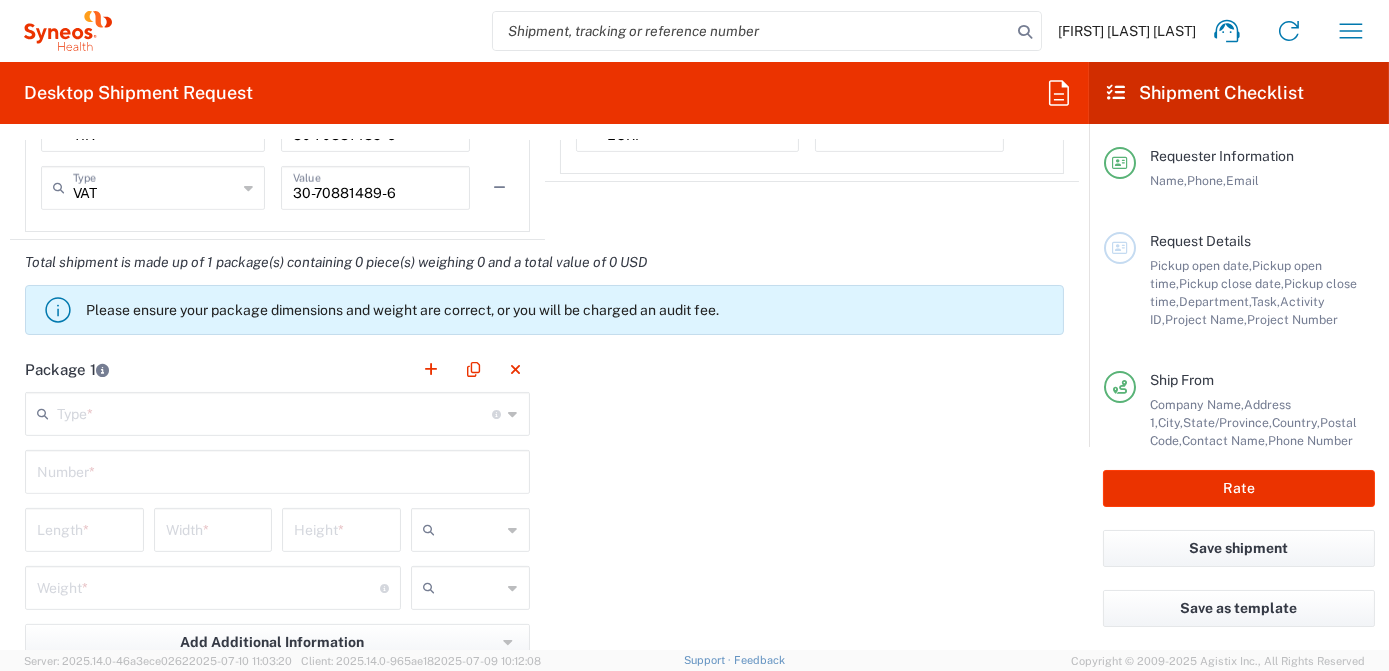 click at bounding box center [275, 412] 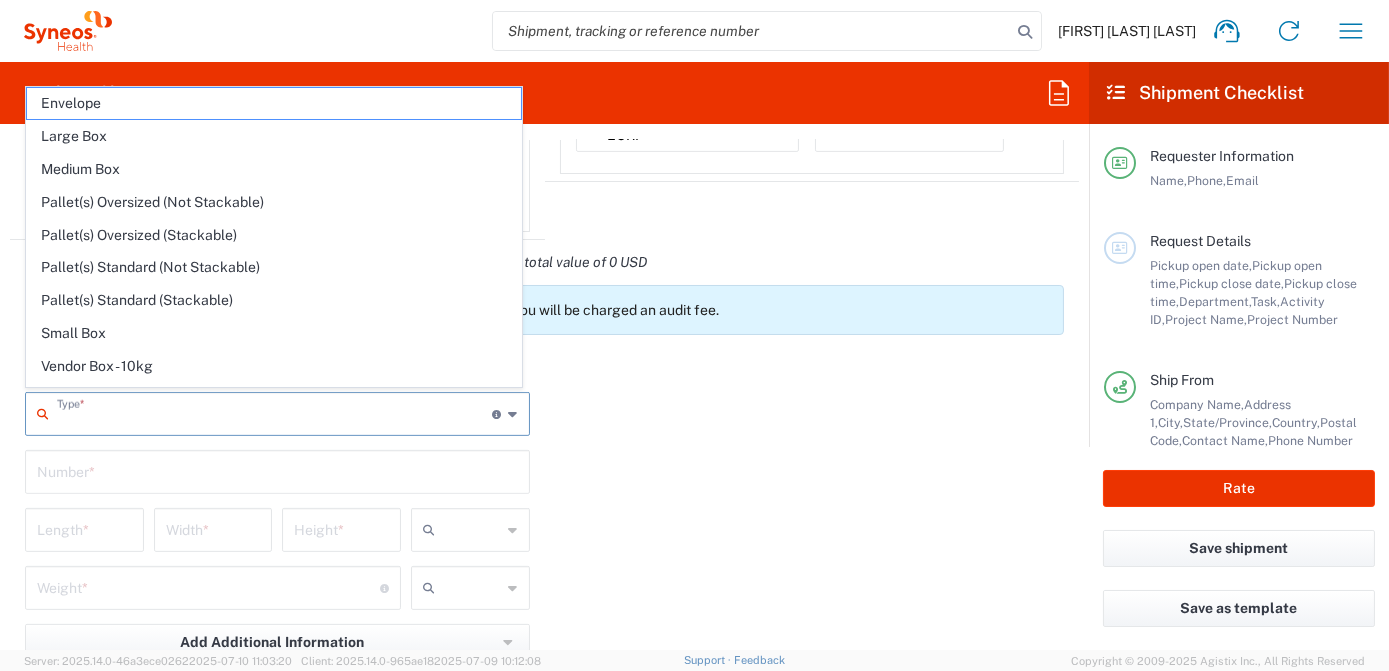 click on "Envelope" 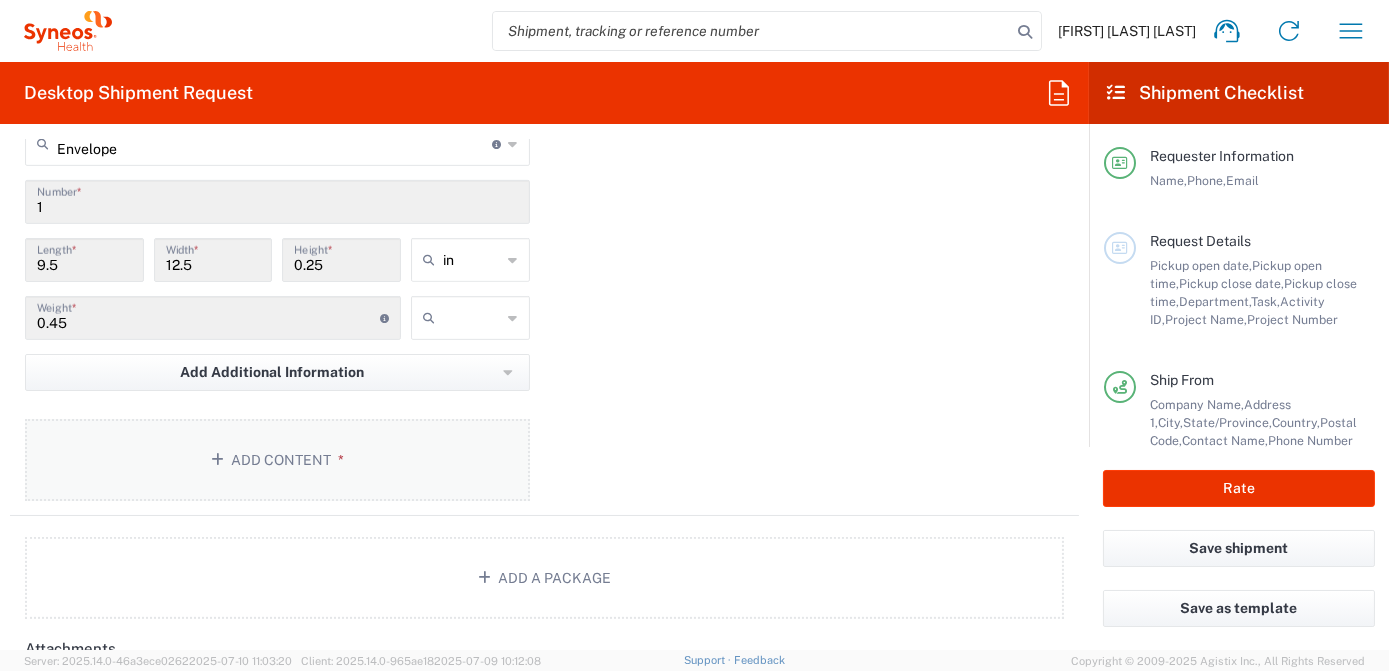 scroll, scrollTop: 1909, scrollLeft: 0, axis: vertical 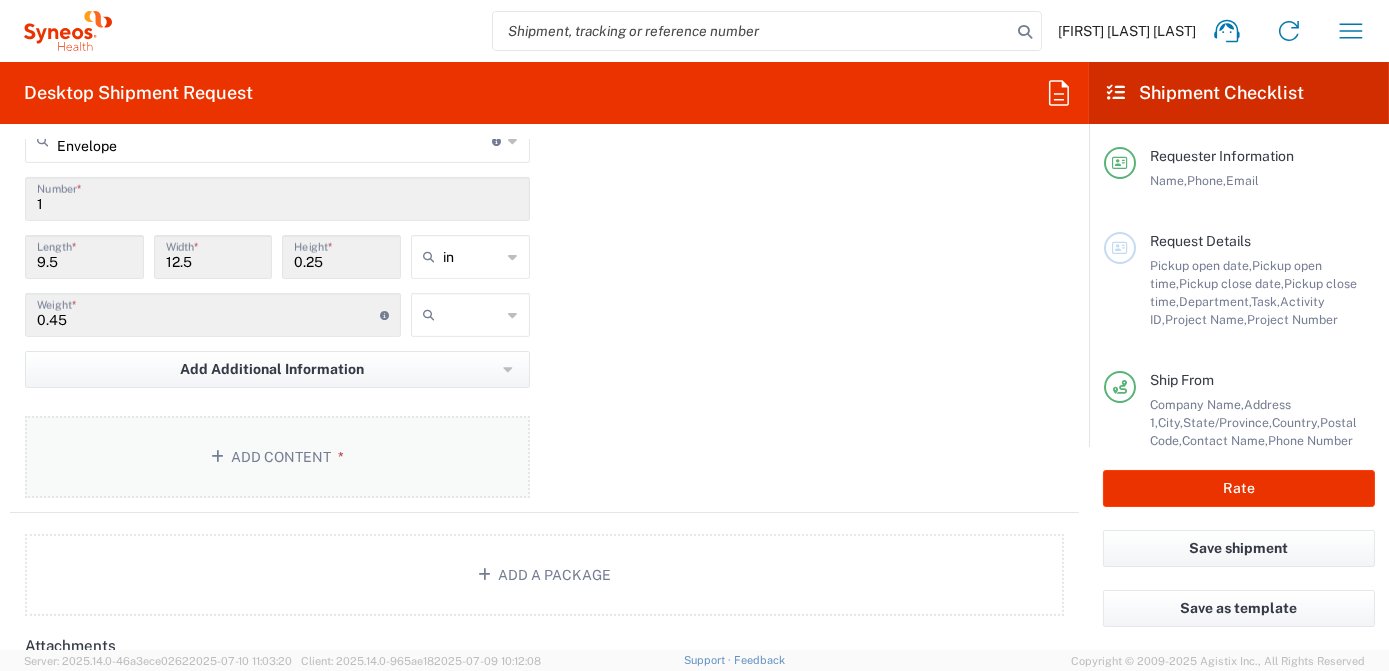 click 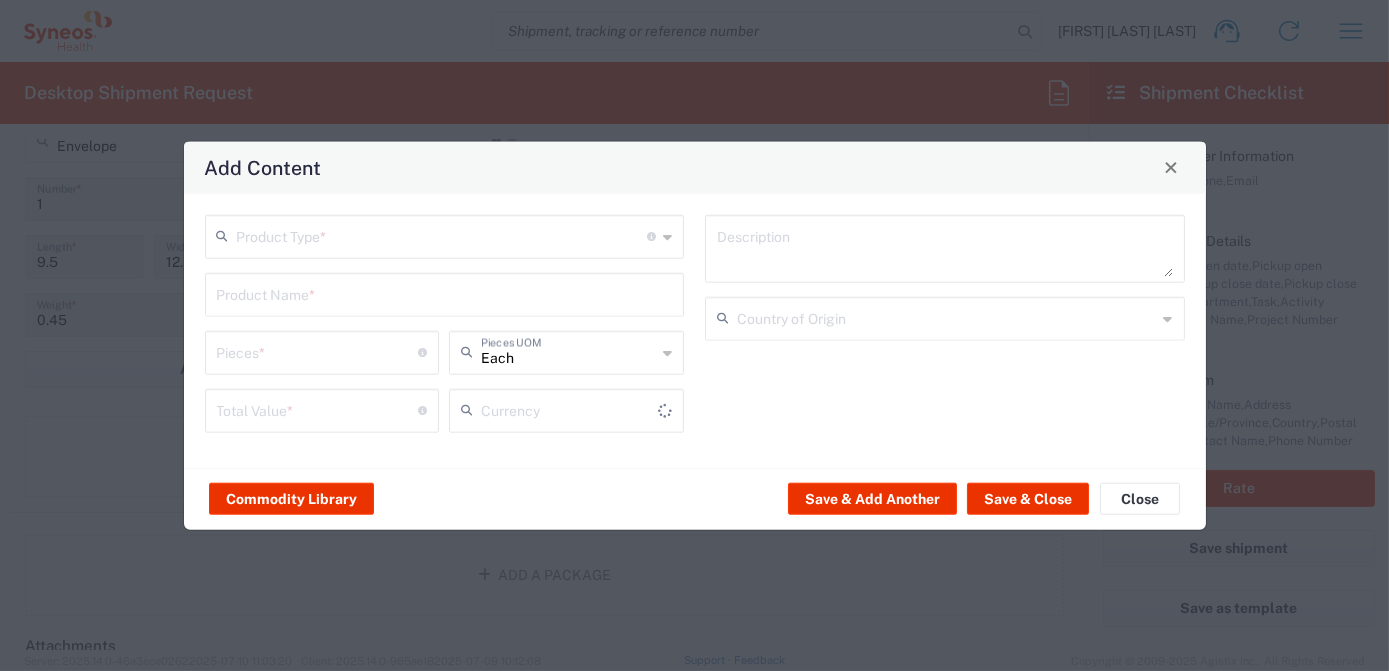 type on "US Dollar" 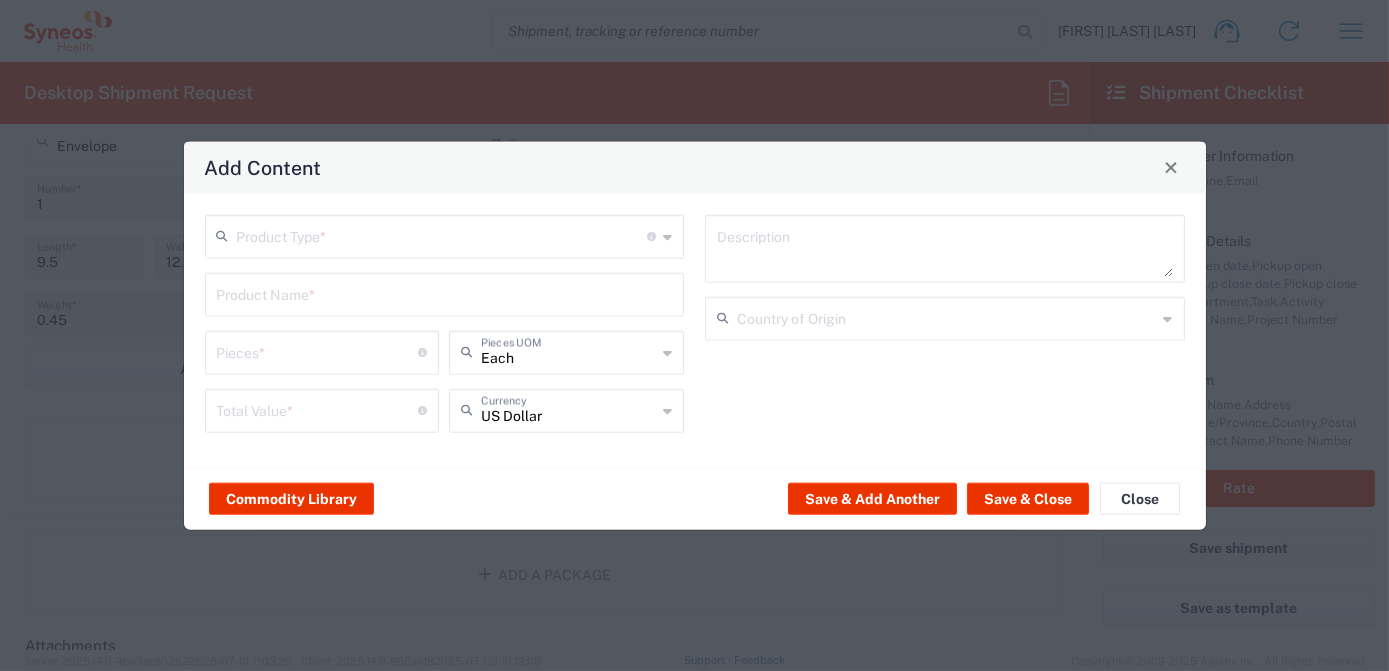 click at bounding box center (442, 234) 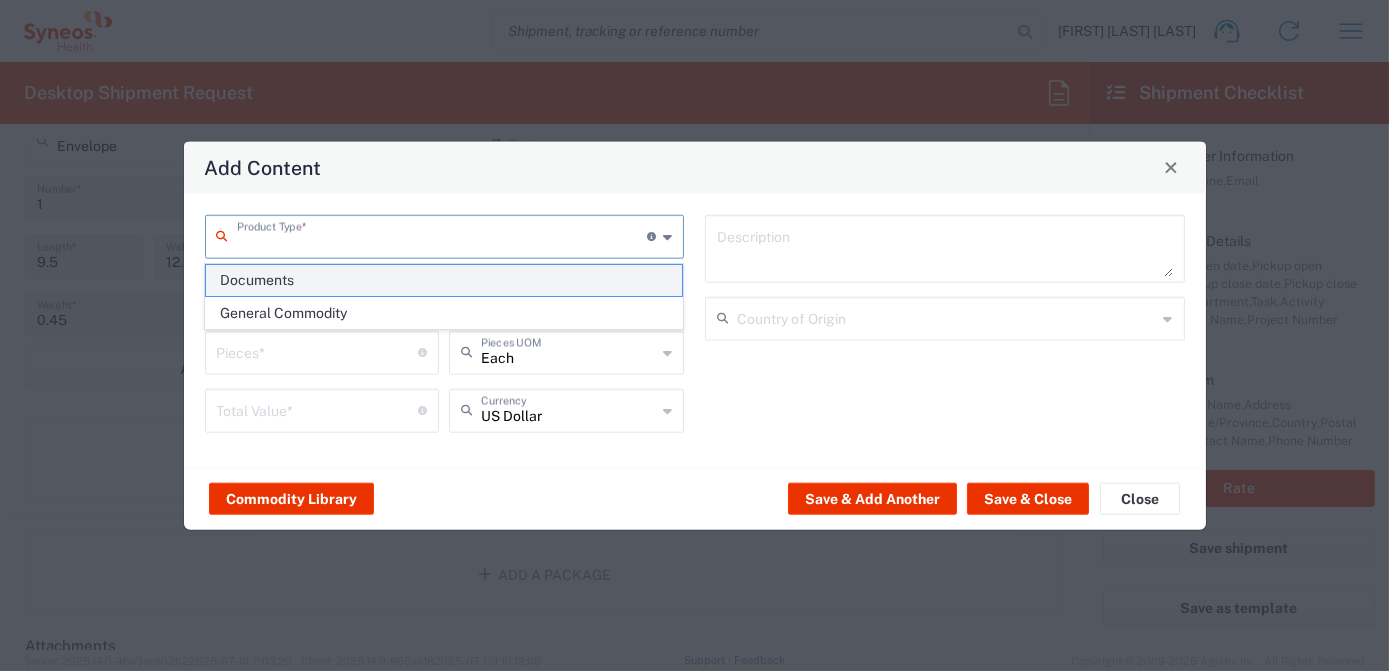 click on "Documents" 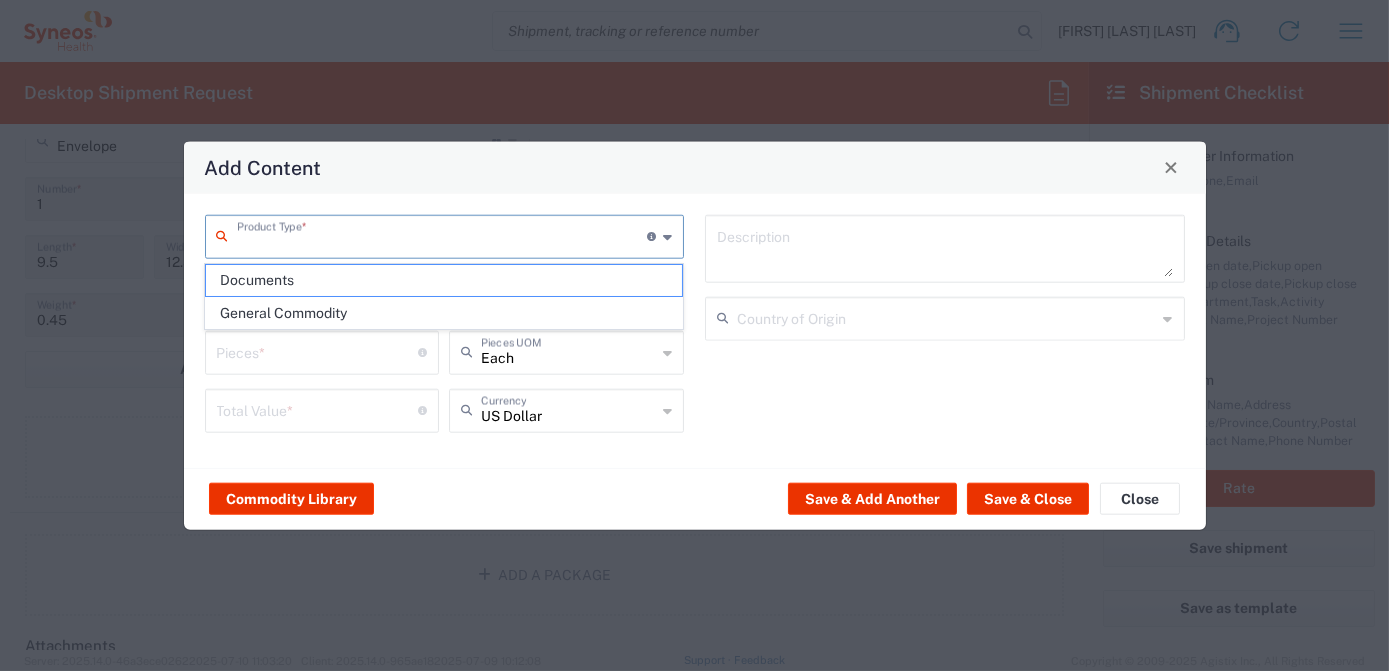 type on "Documents" 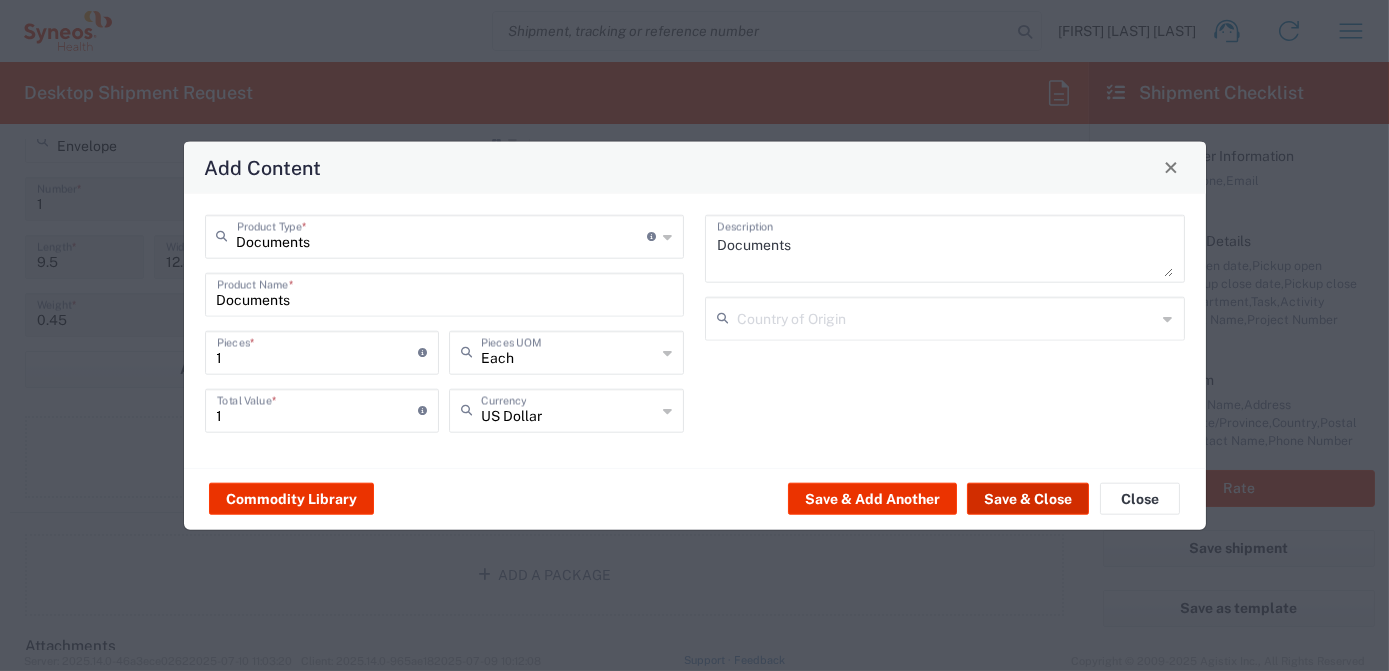 click on "Save & Close" 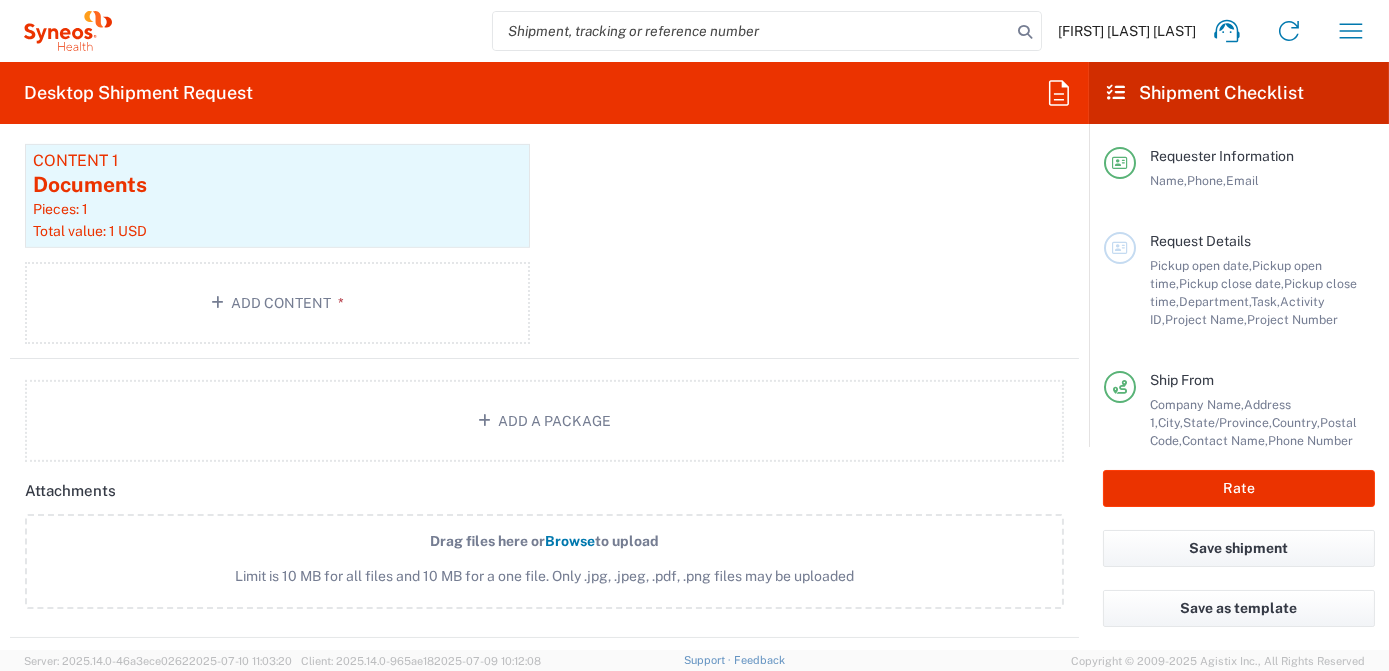 scroll, scrollTop: 1909, scrollLeft: 0, axis: vertical 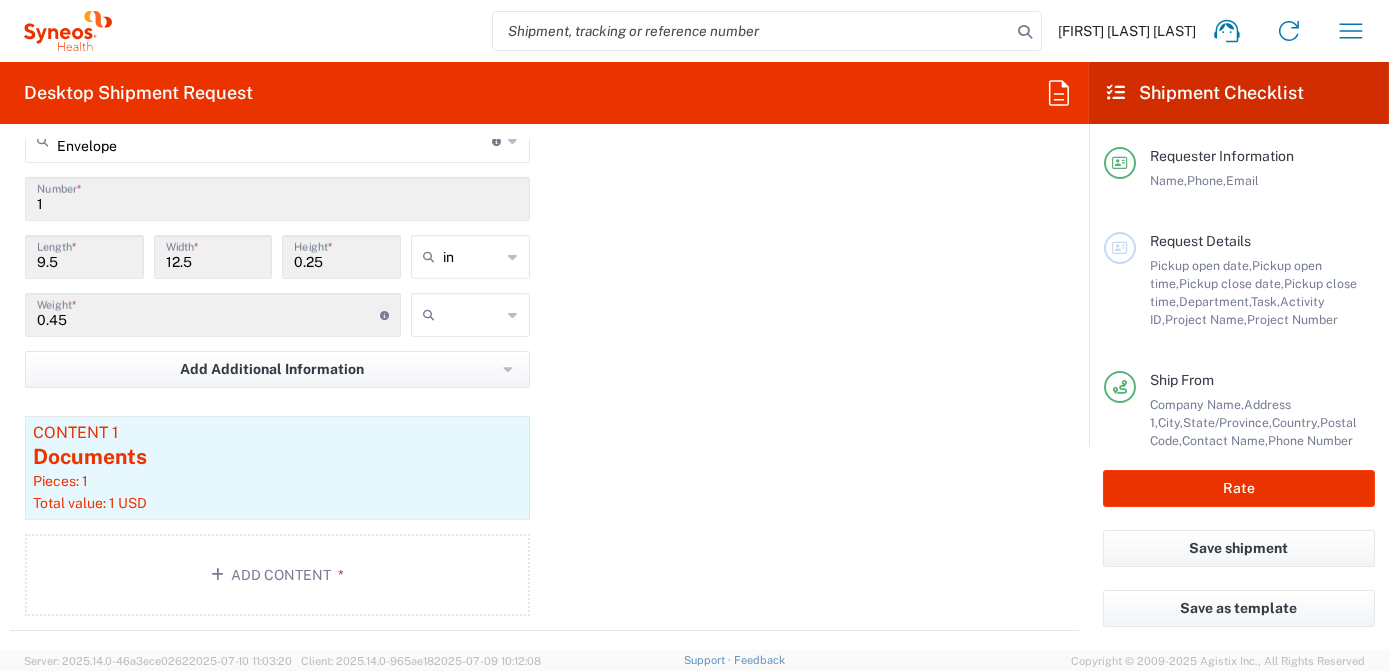 click at bounding box center [472, 315] 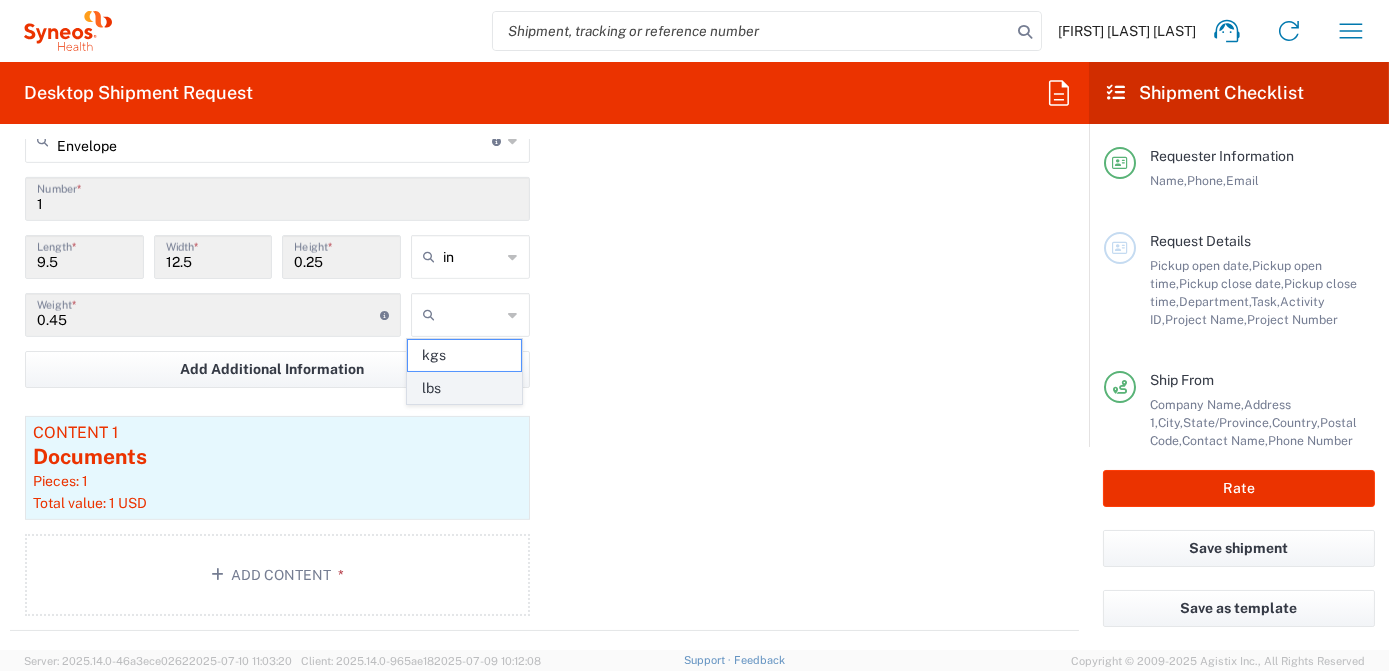 click on "lbs" 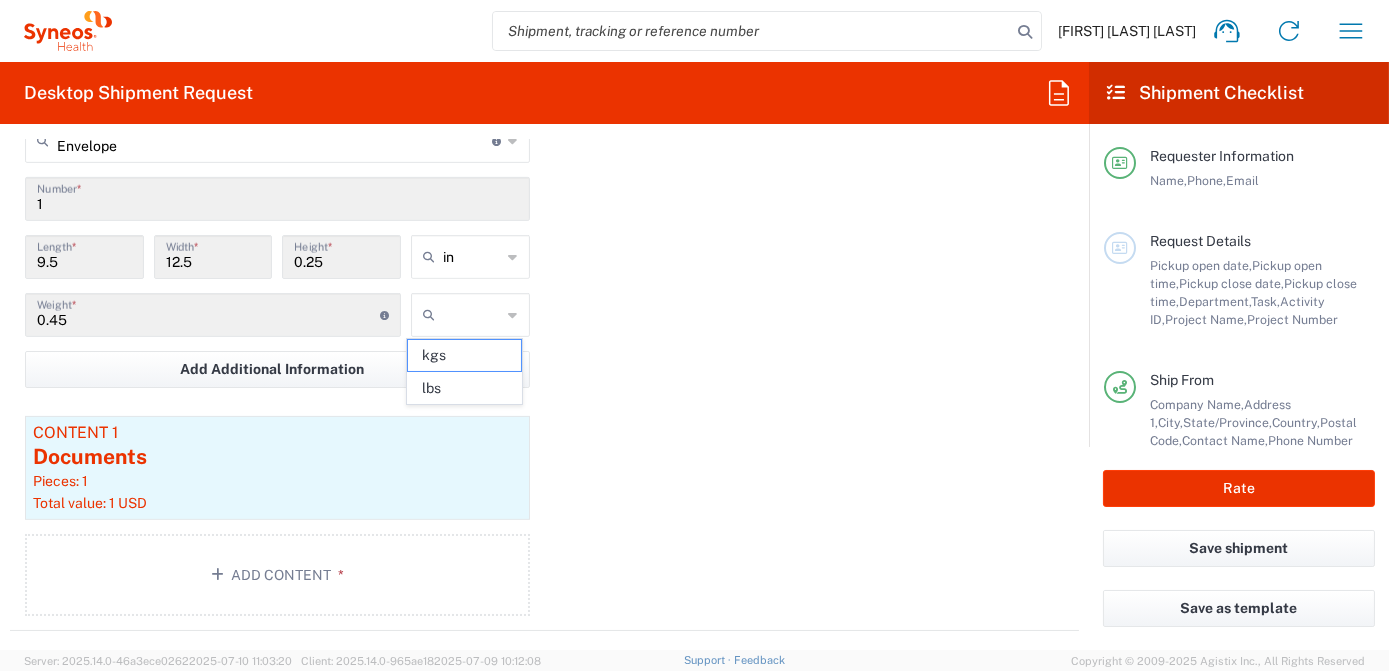 type on "lbs" 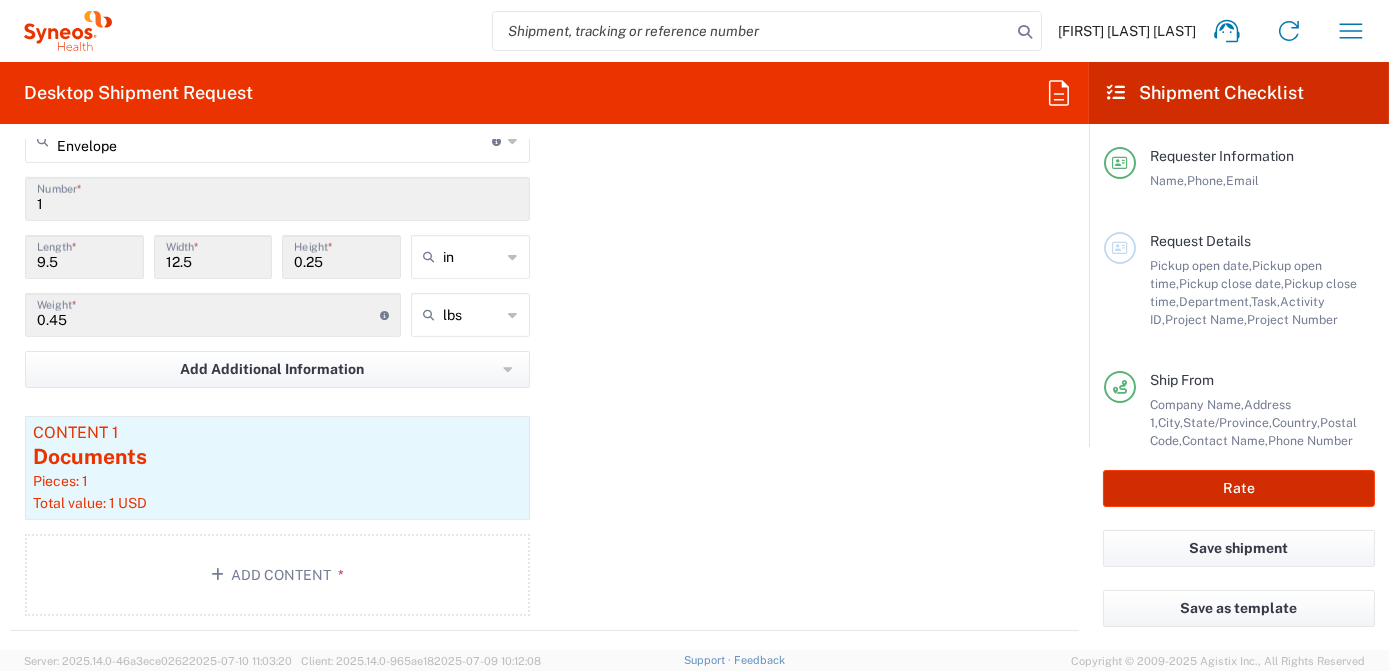 click on "Rate" 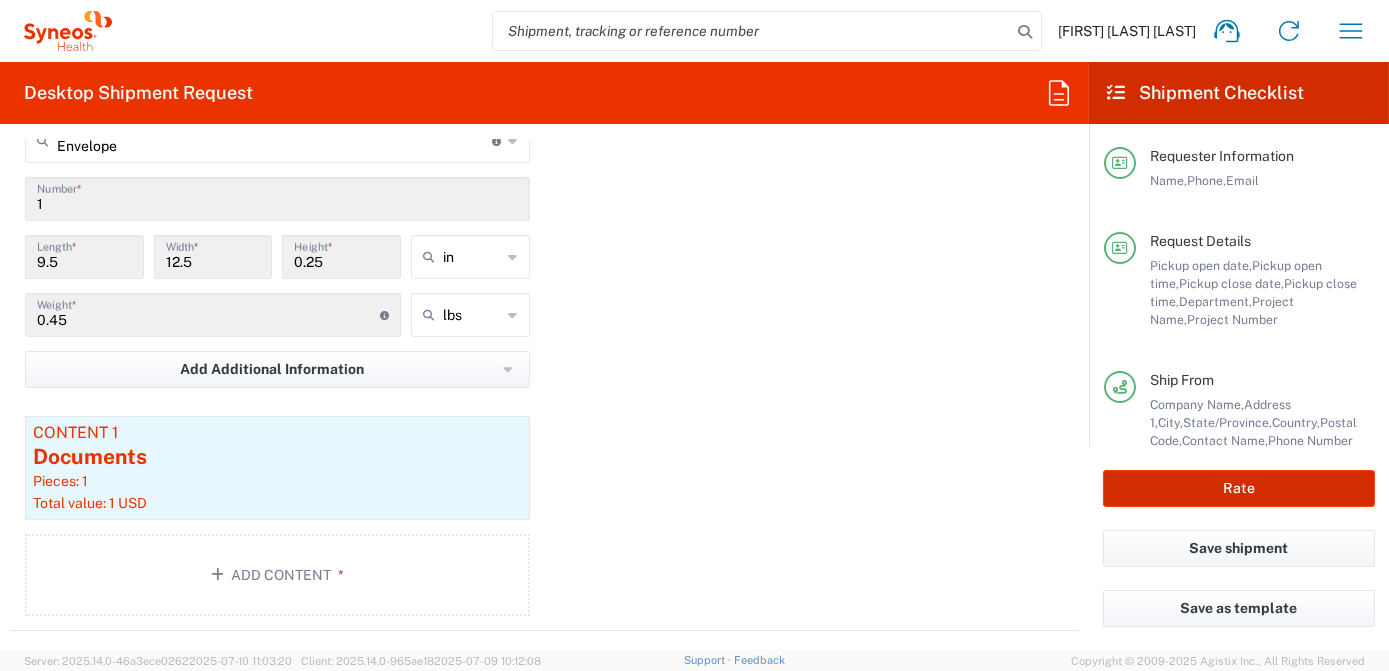type on "7063334" 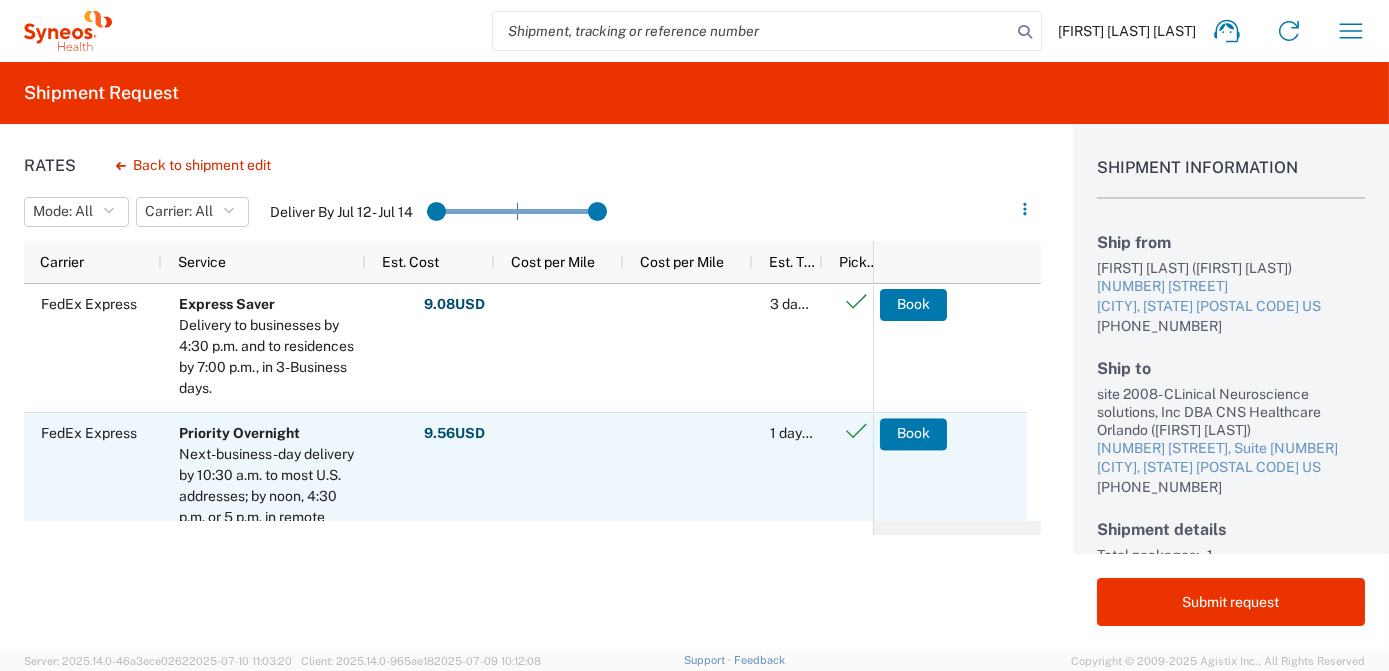 scroll, scrollTop: 90, scrollLeft: 0, axis: vertical 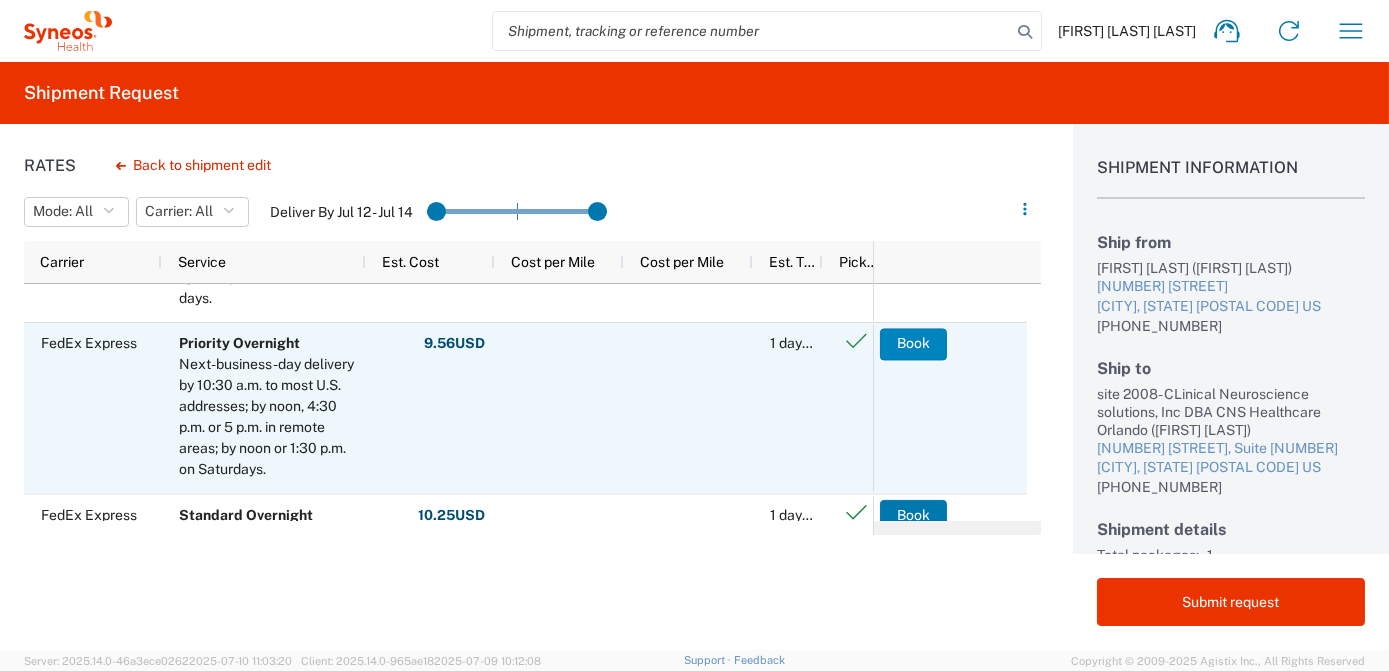click on "Book" 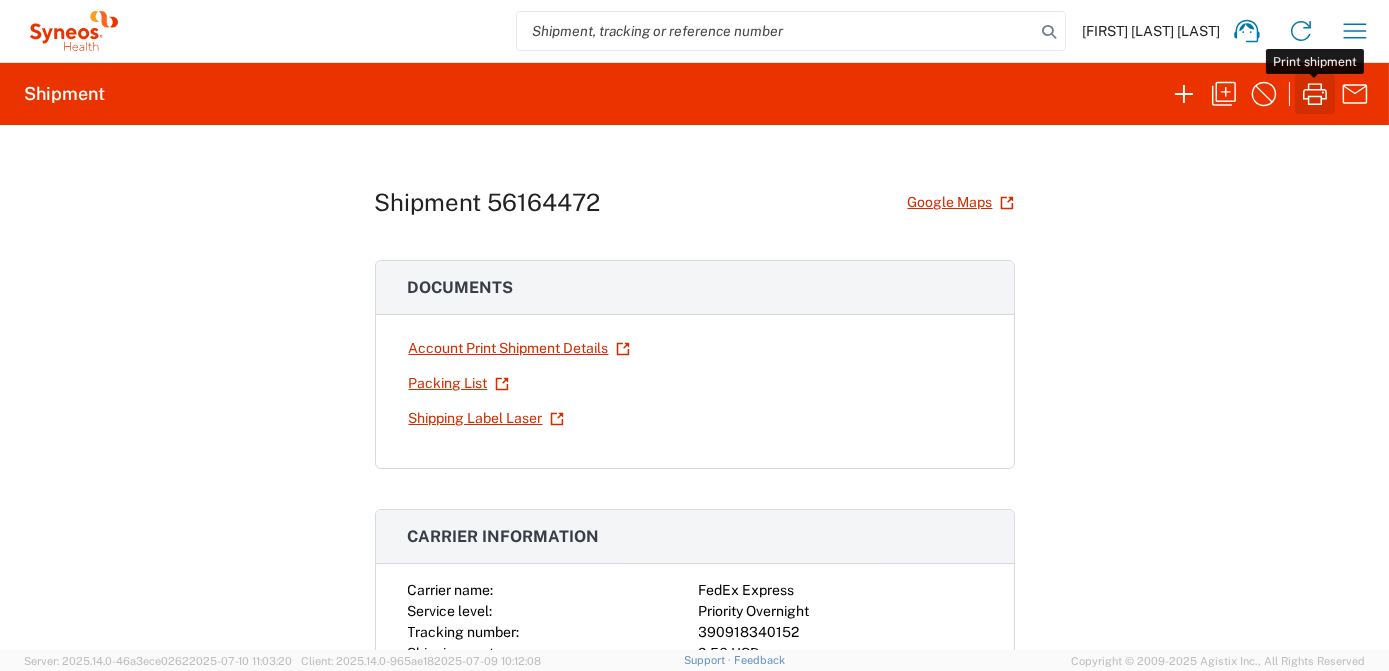 click 